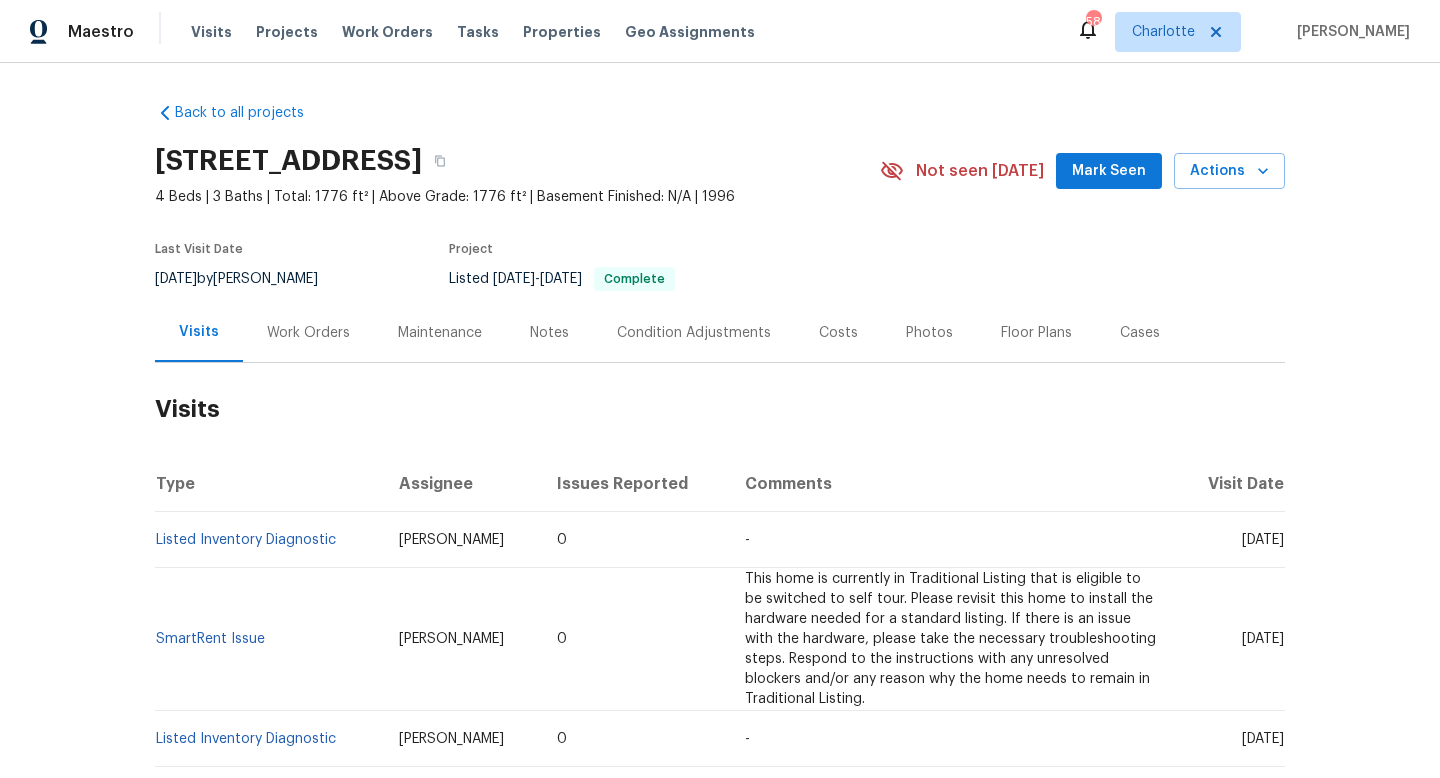scroll, scrollTop: 0, scrollLeft: 0, axis: both 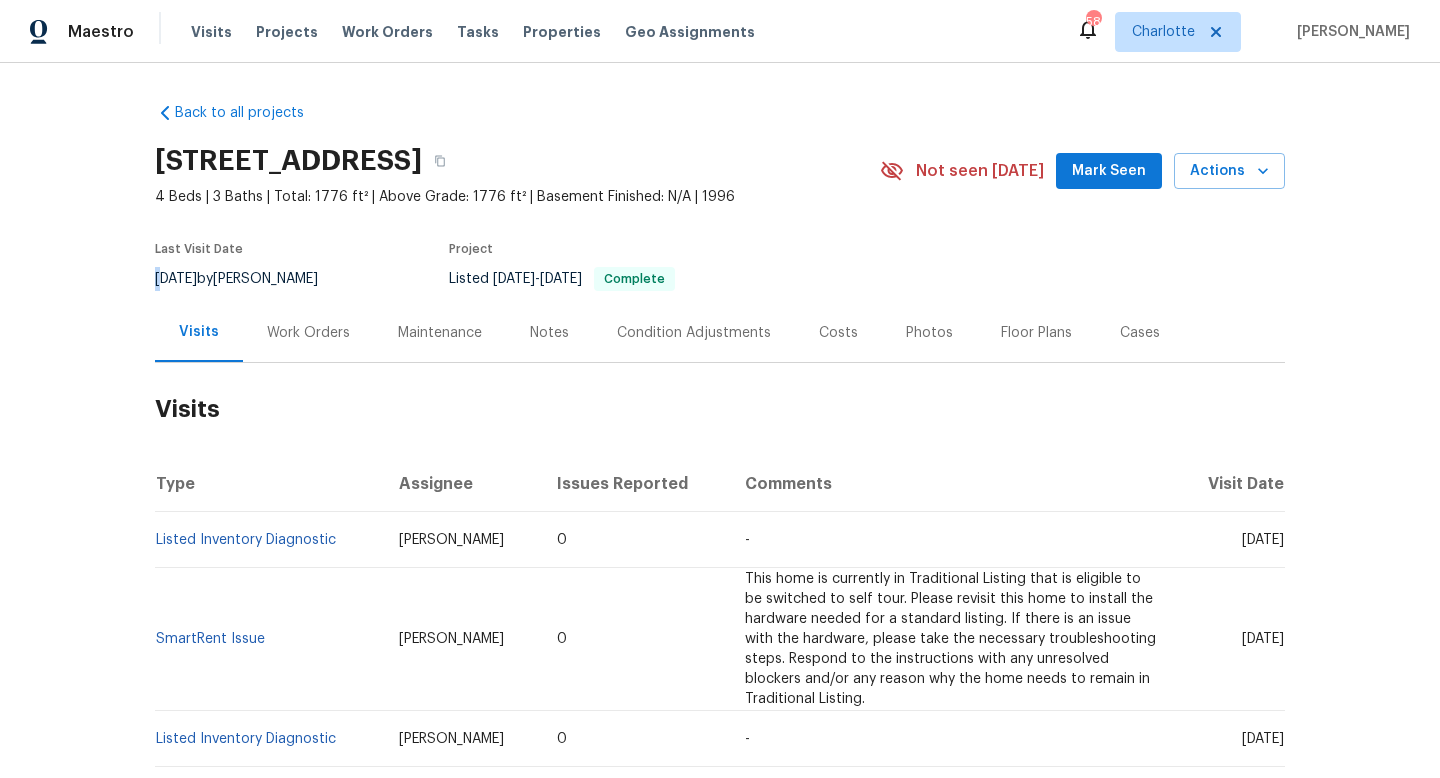 click on "7/2/2025  by  Billy Towle" at bounding box center (248, 279) 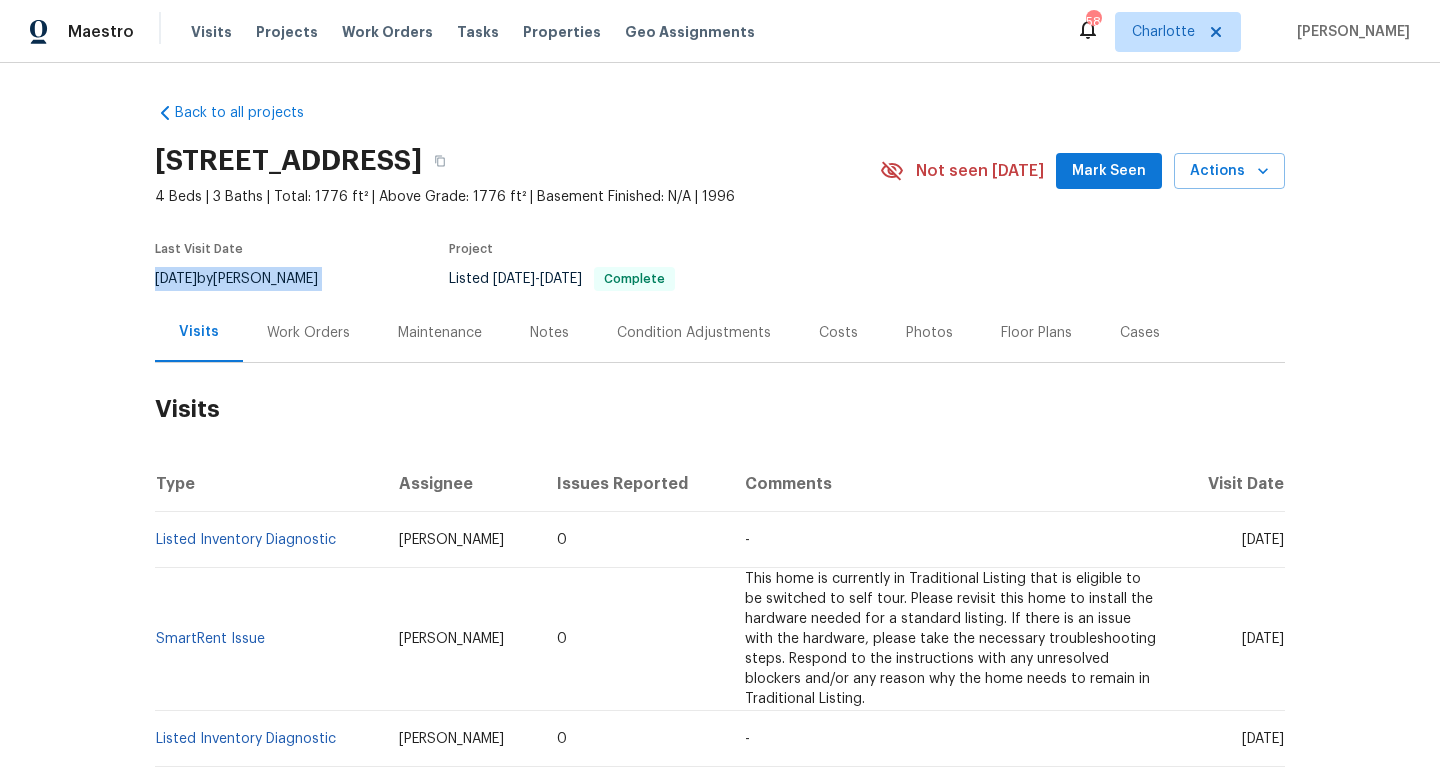 copy on "7/2/2025  by  Billy Towle" 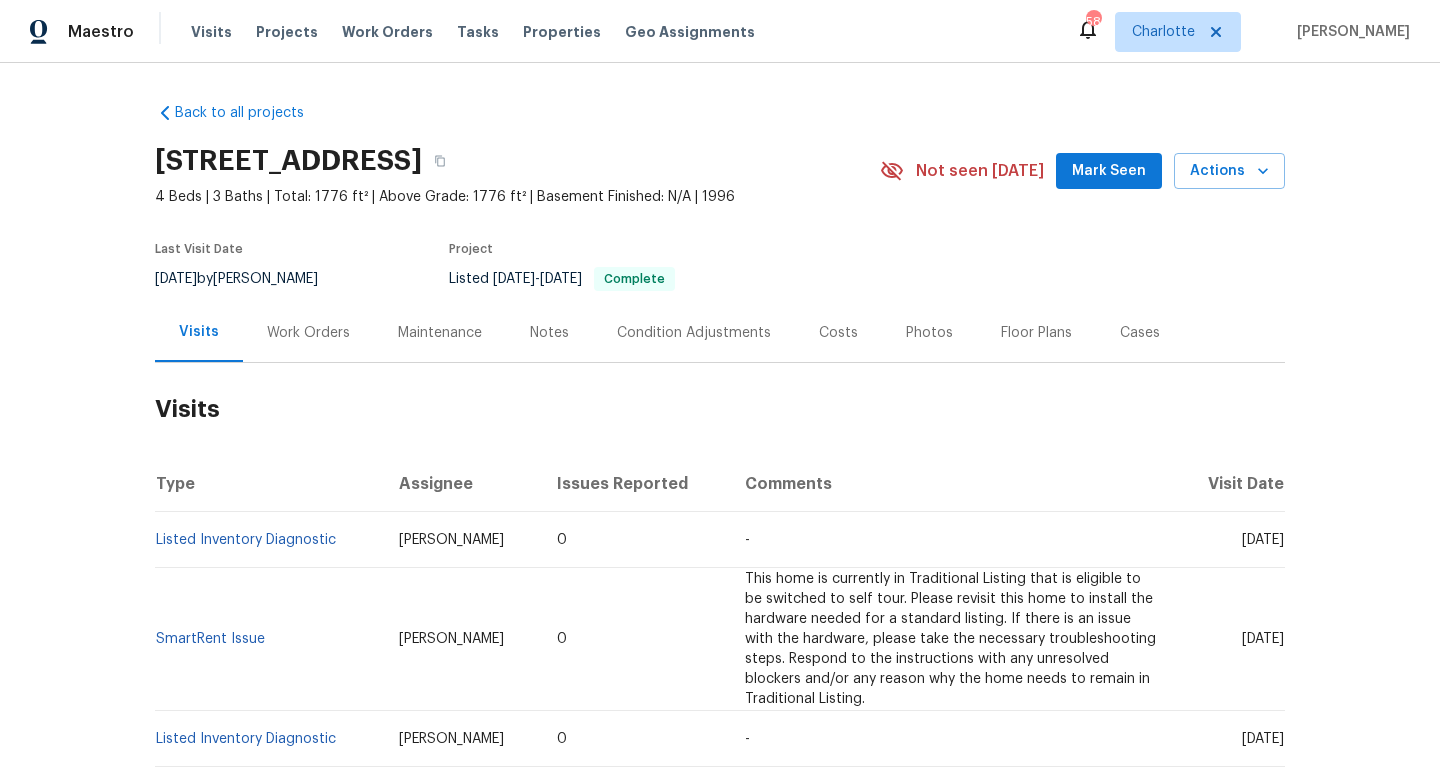 click on "Work Orders" at bounding box center [308, 333] 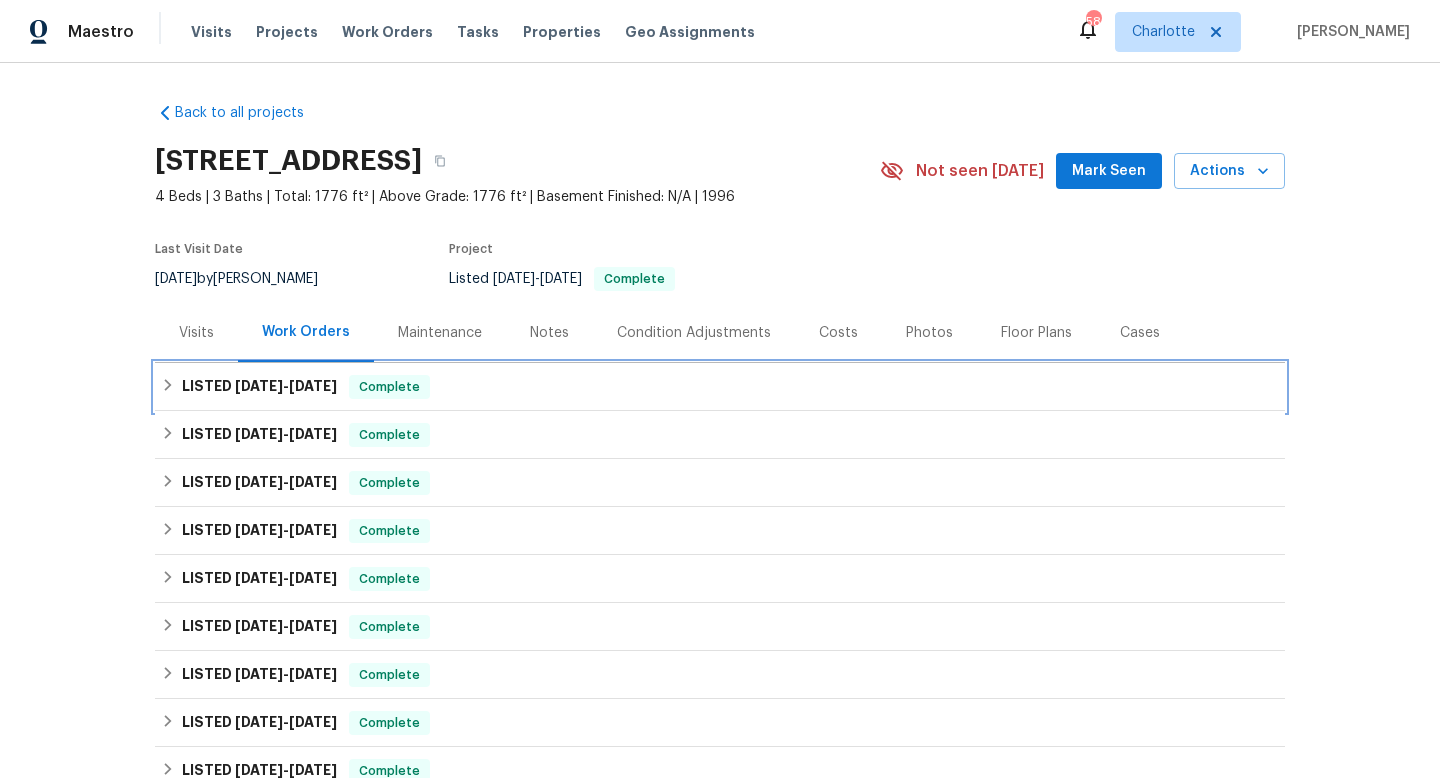 click on "6/23/25" at bounding box center [259, 386] 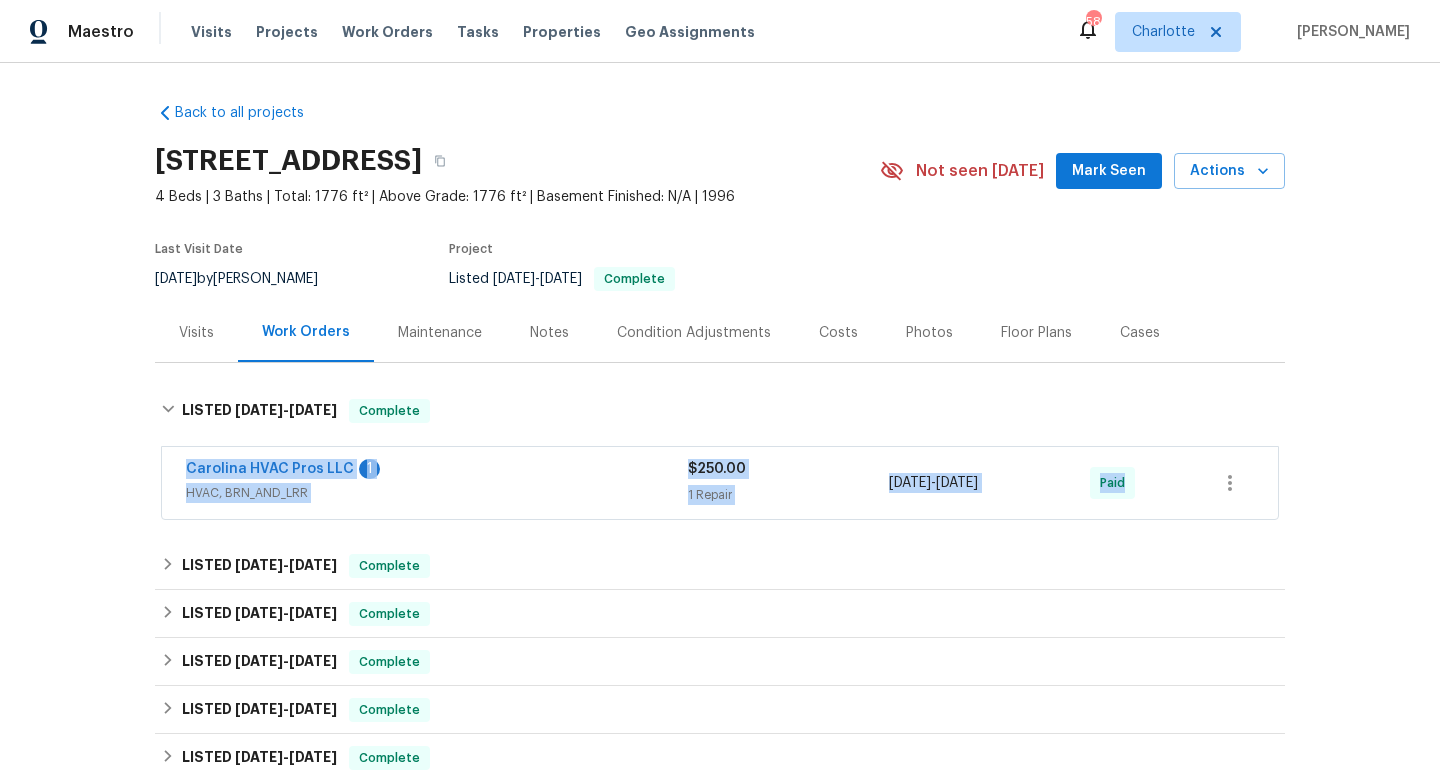 drag, startPoint x: 173, startPoint y: 466, endPoint x: 1237, endPoint y: 472, distance: 1064.017 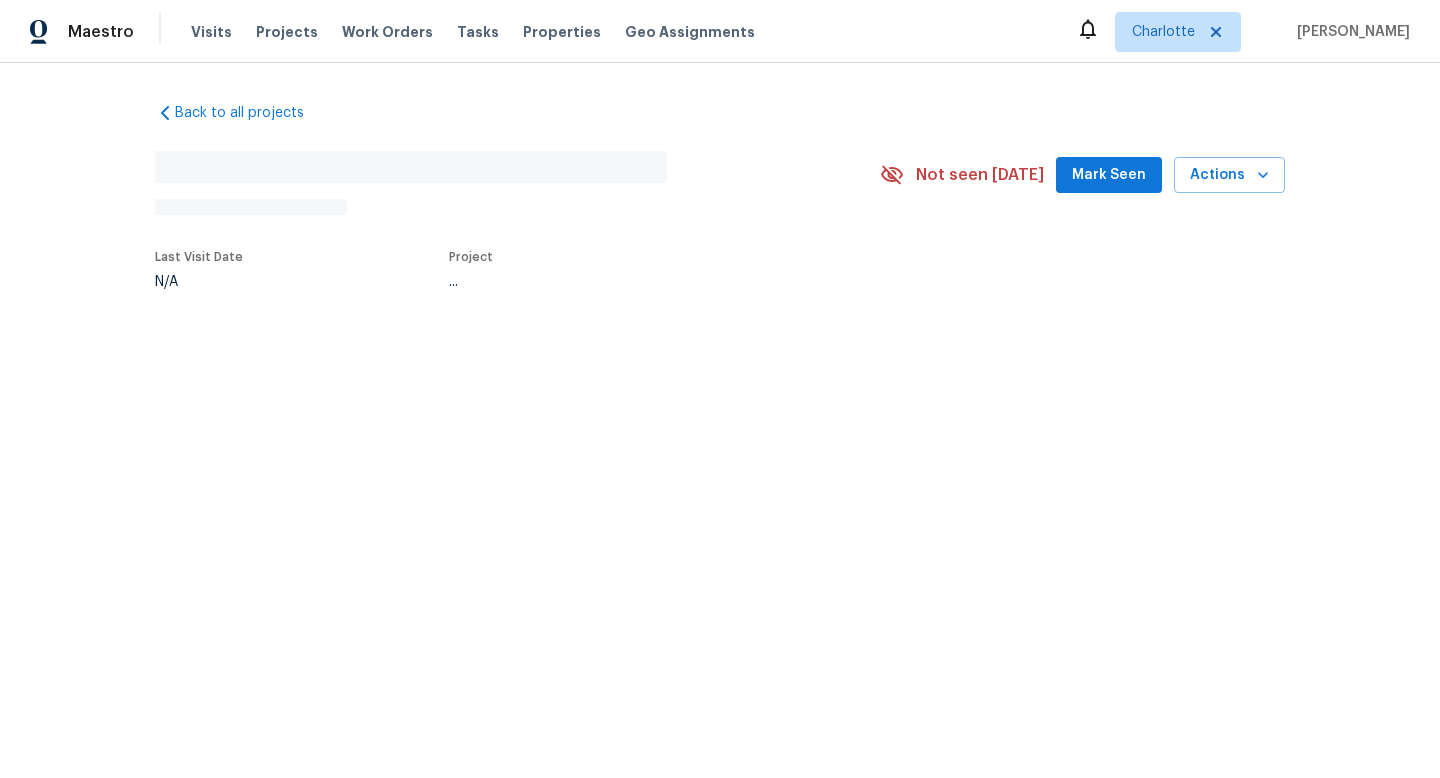 scroll, scrollTop: 0, scrollLeft: 0, axis: both 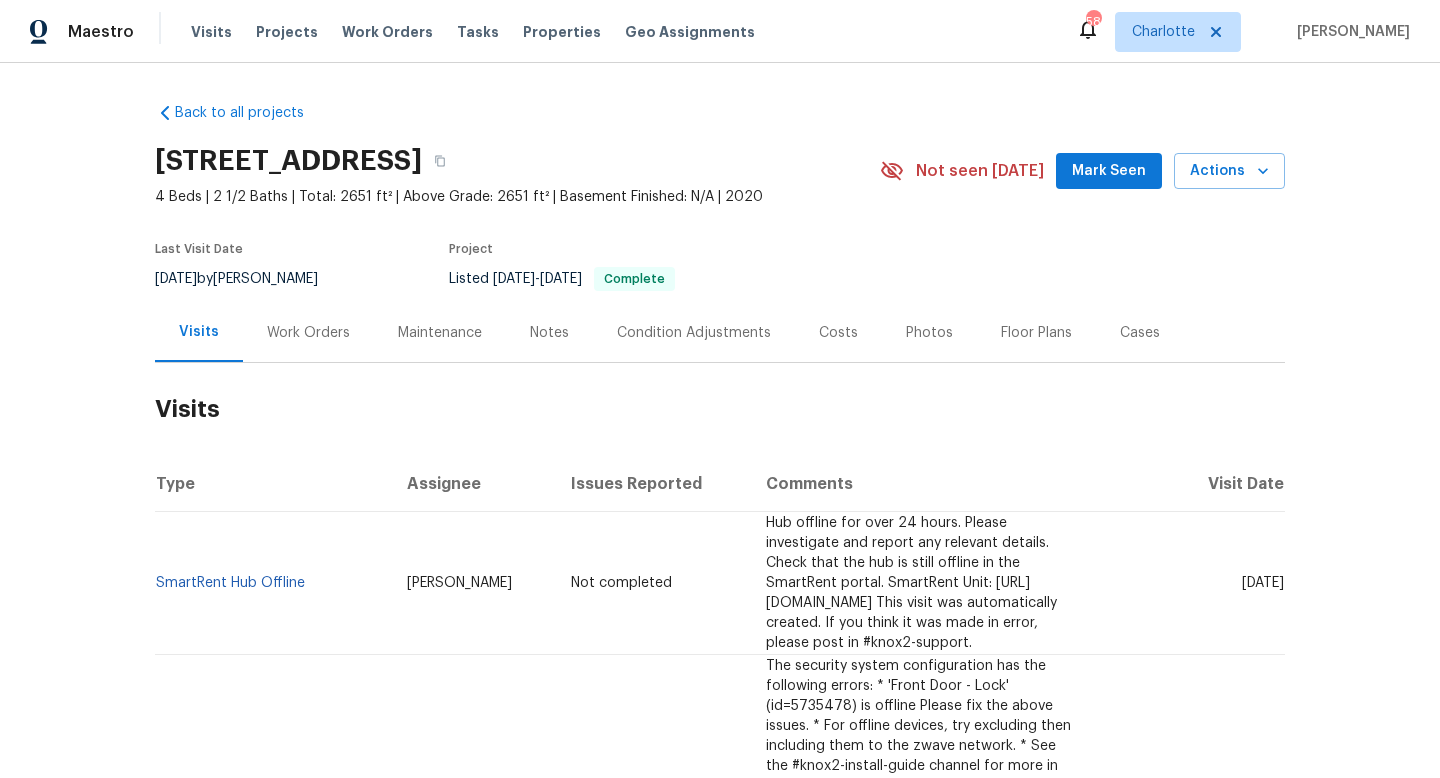 click on "Cases" at bounding box center [1140, 332] 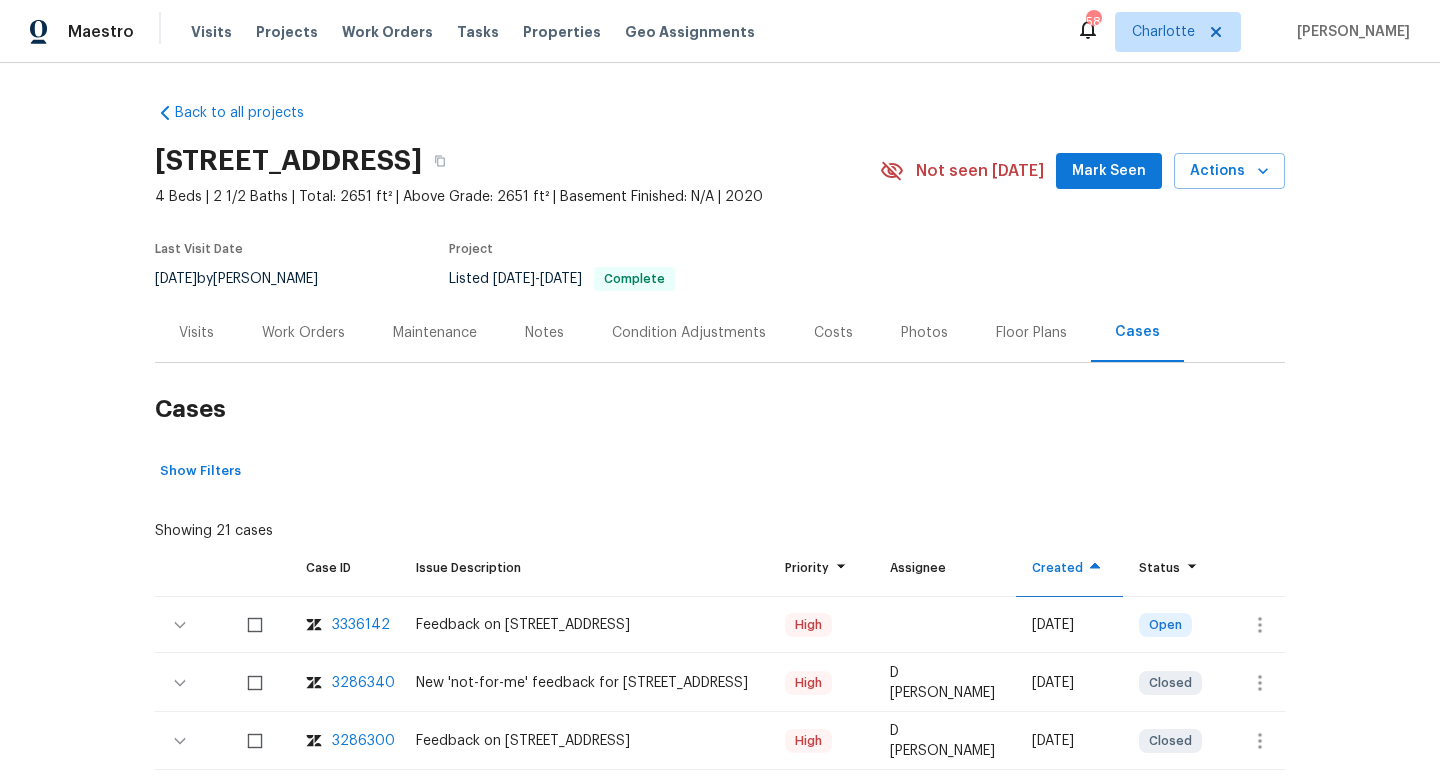 click on "6/24/2025  by  Tyler Payne" at bounding box center (248, 279) 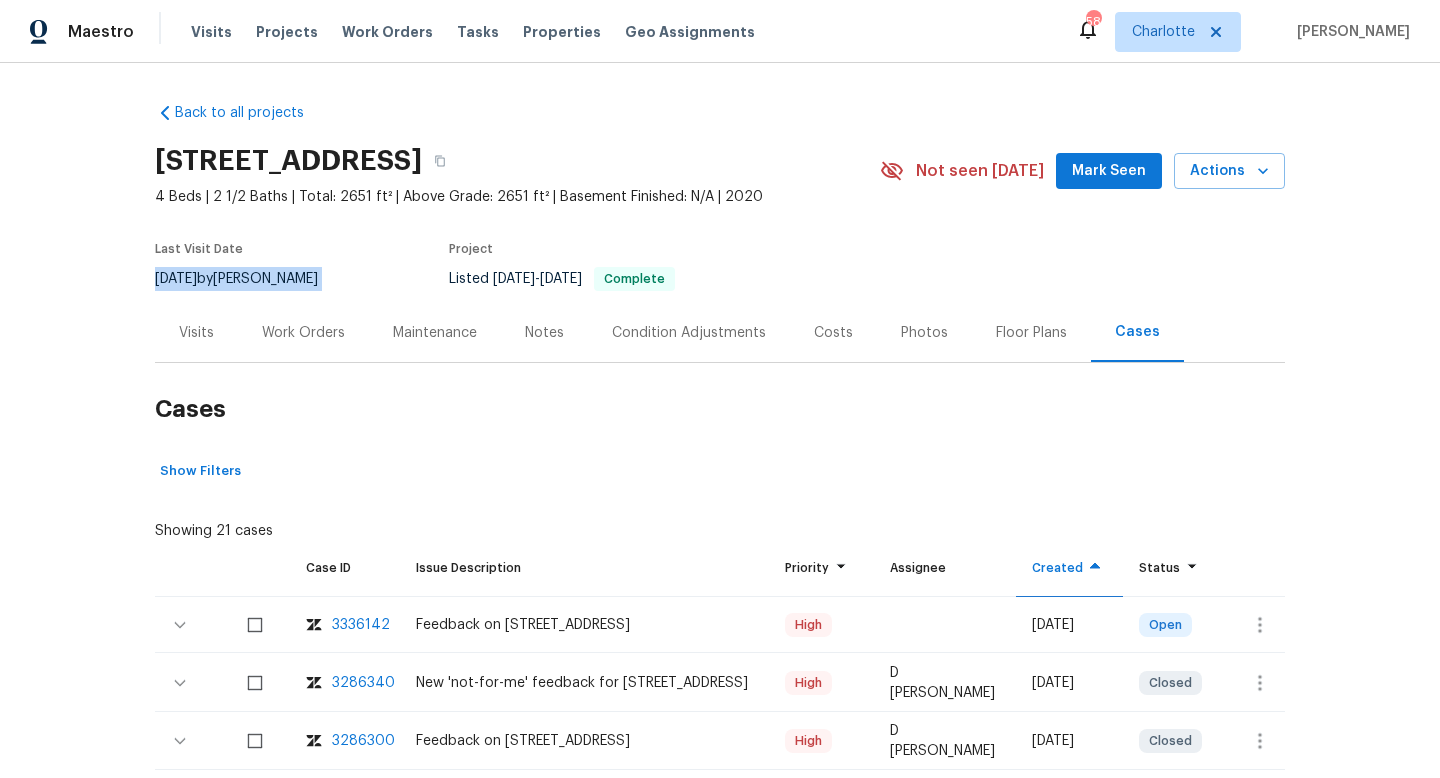 copy on "6/24/2025  by  Tyler Payne" 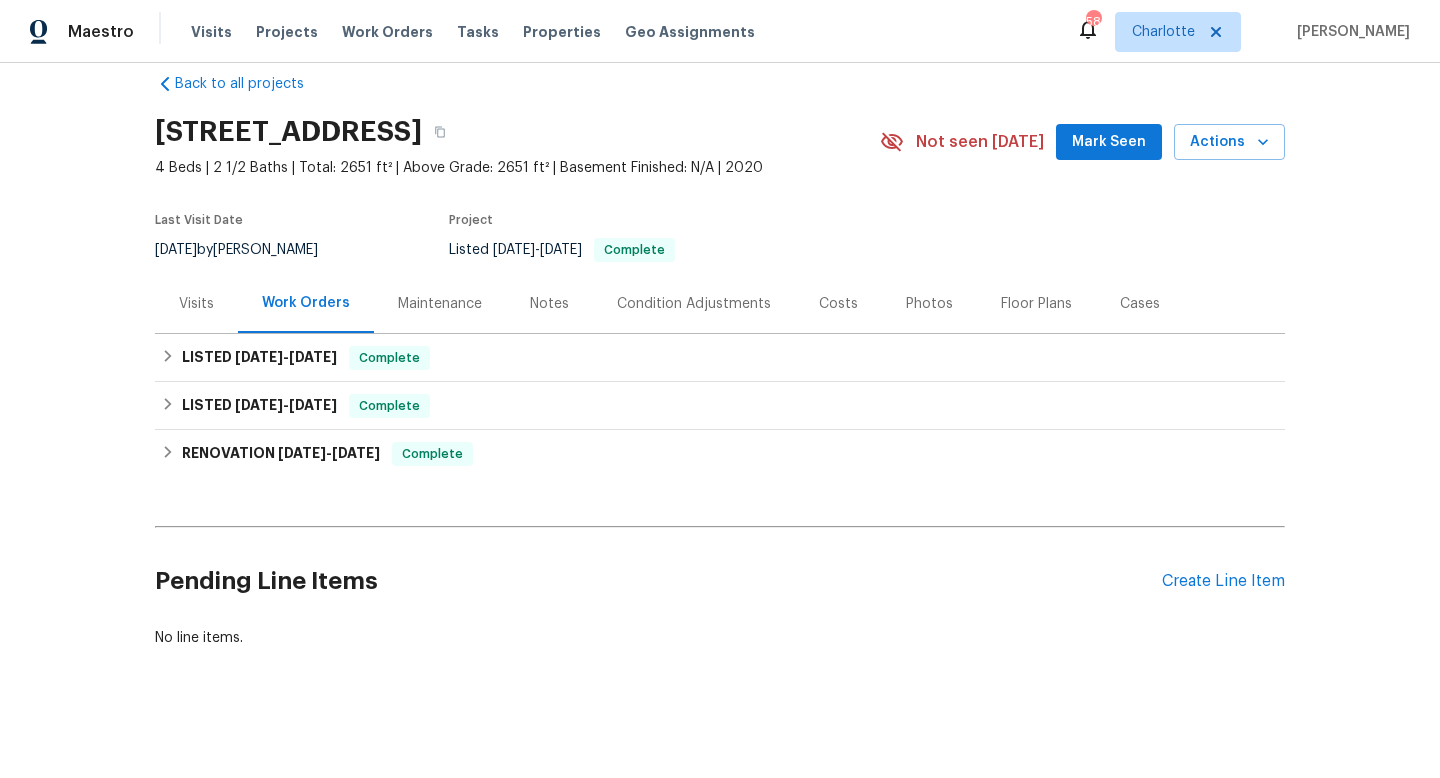 scroll, scrollTop: 35, scrollLeft: 0, axis: vertical 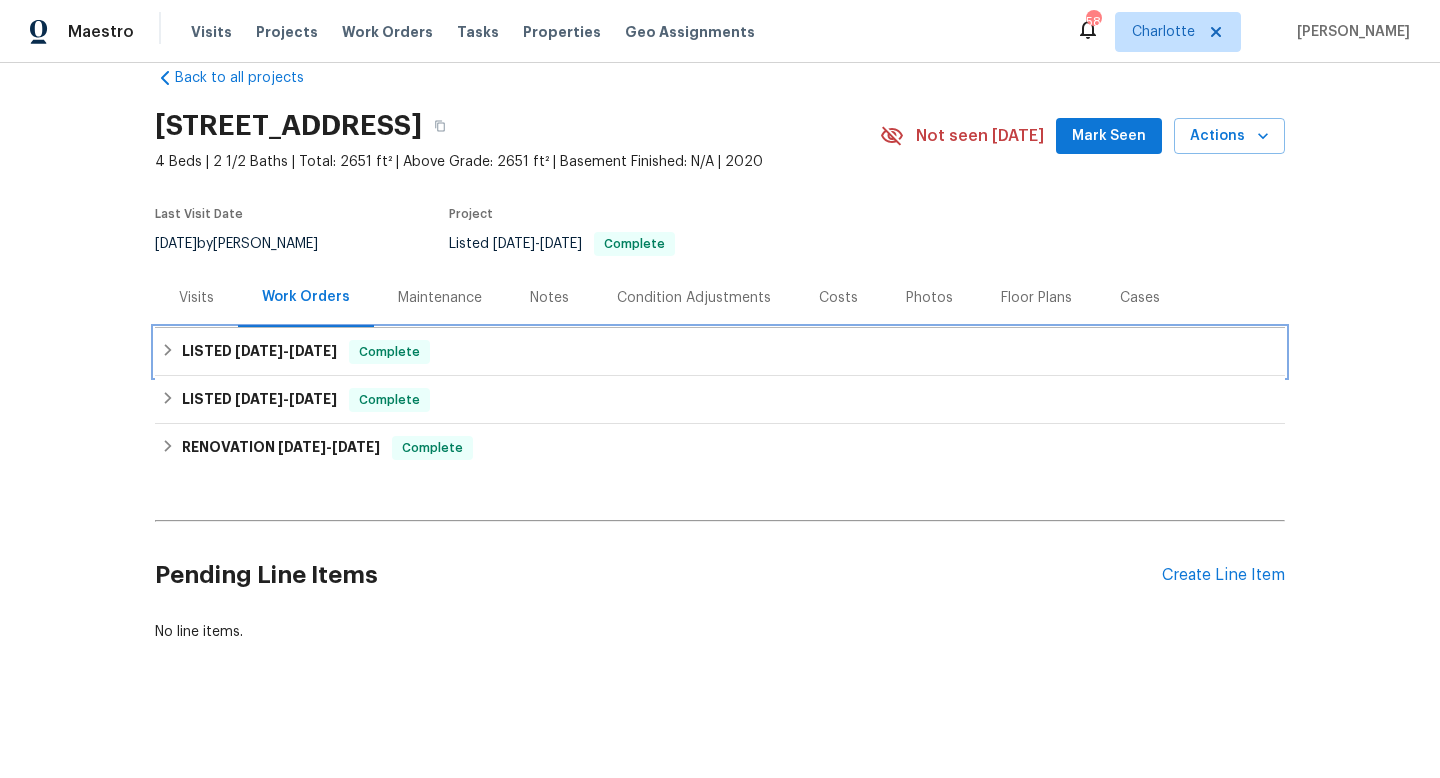click on "LISTED   3/15/25  -  3/22/25" at bounding box center (259, 352) 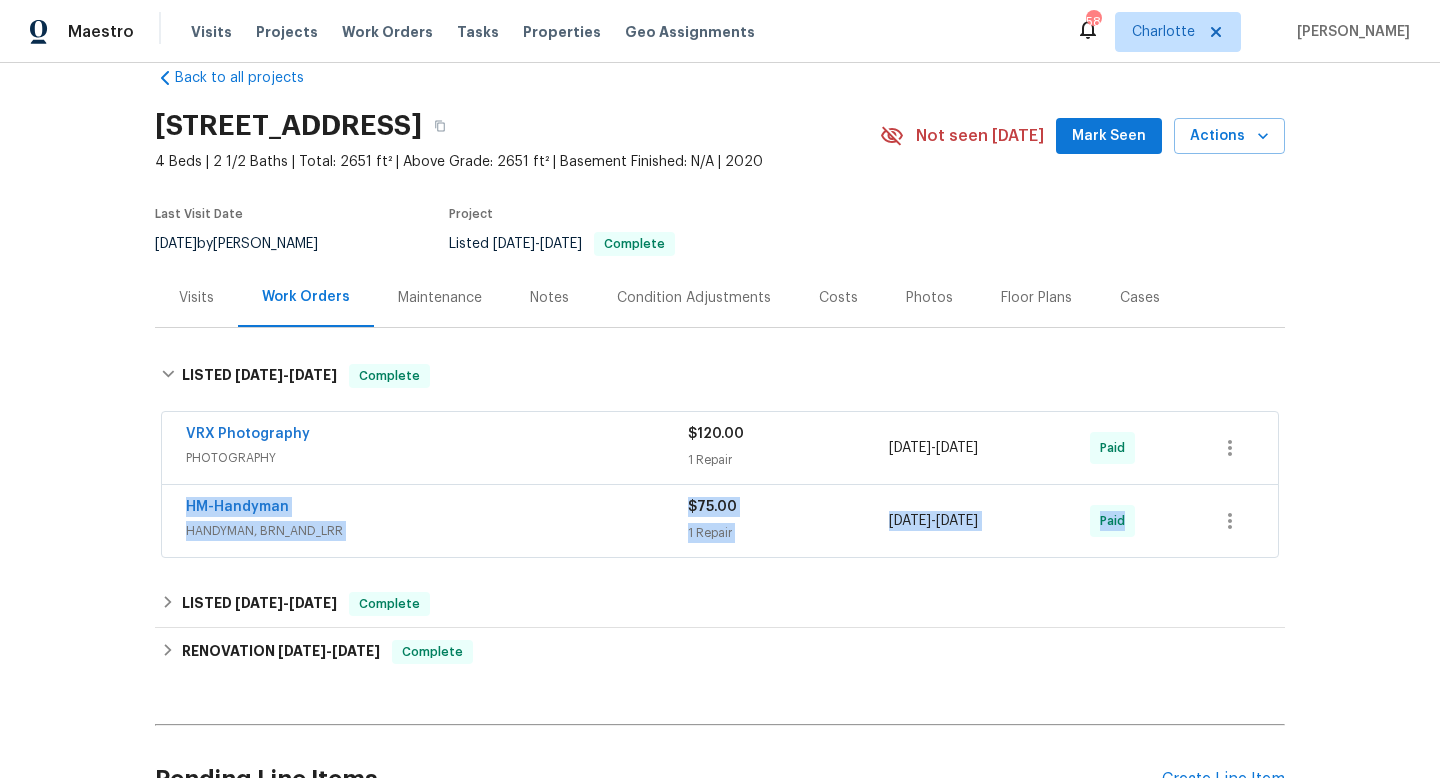 drag, startPoint x: 170, startPoint y: 503, endPoint x: 1192, endPoint y: 536, distance: 1022.53265 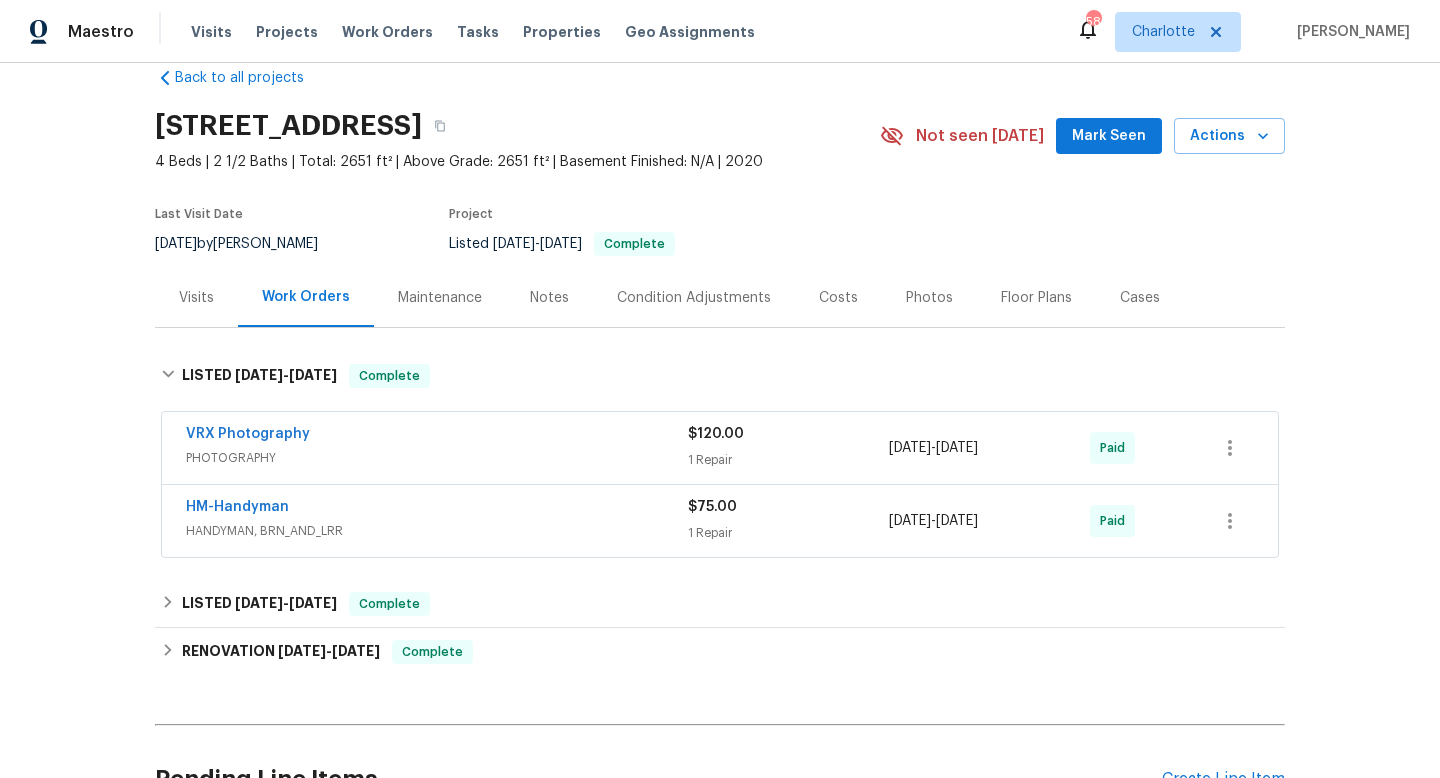 click on "Cases" at bounding box center [1140, 297] 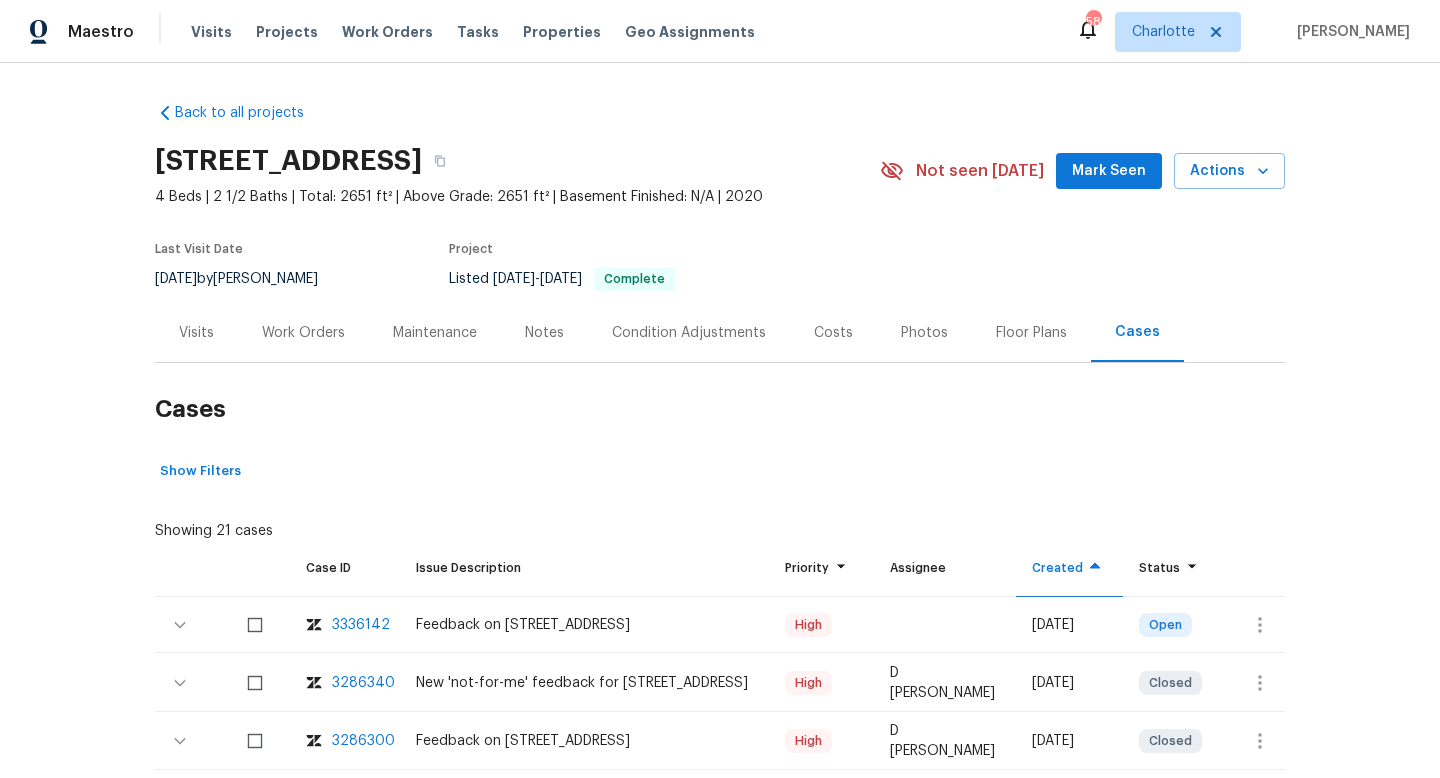 scroll, scrollTop: 313, scrollLeft: 0, axis: vertical 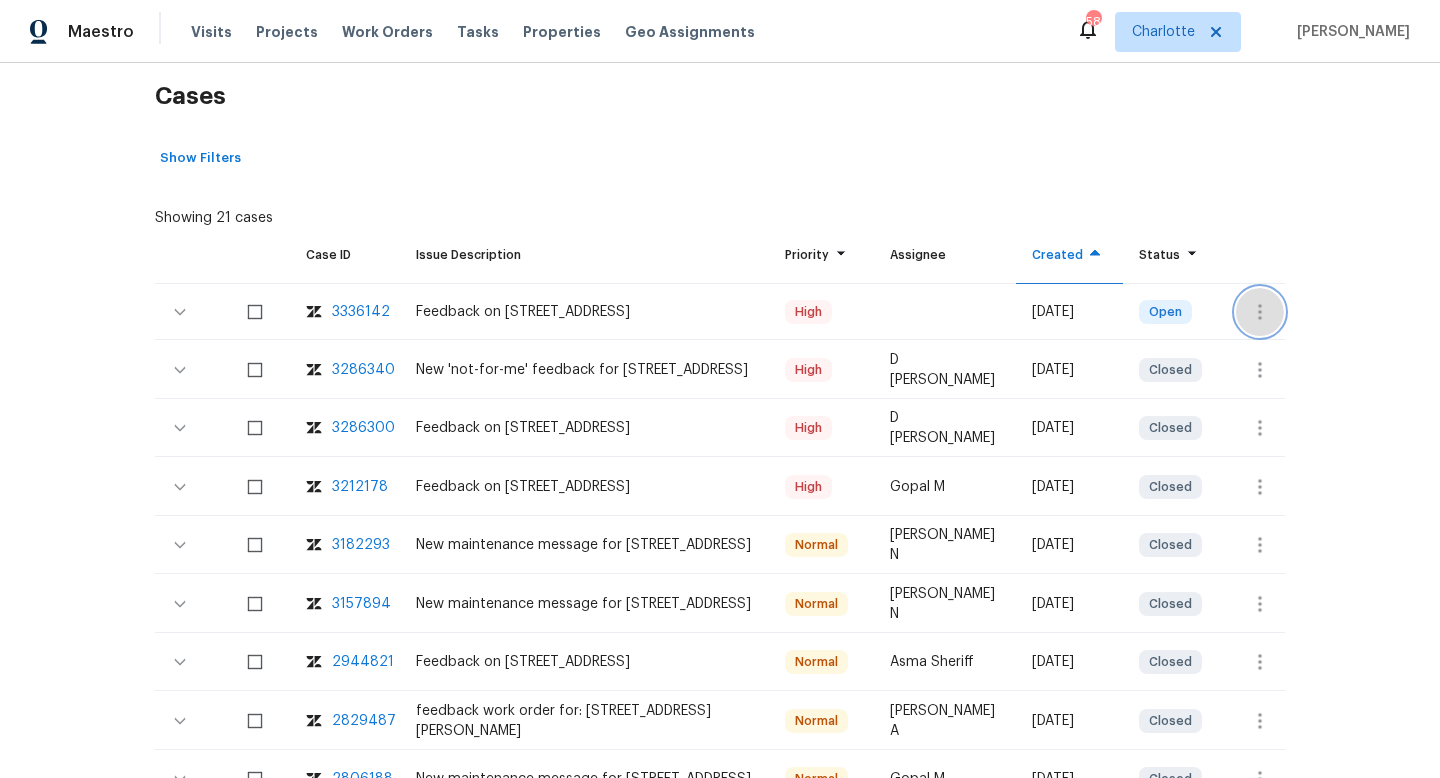 click 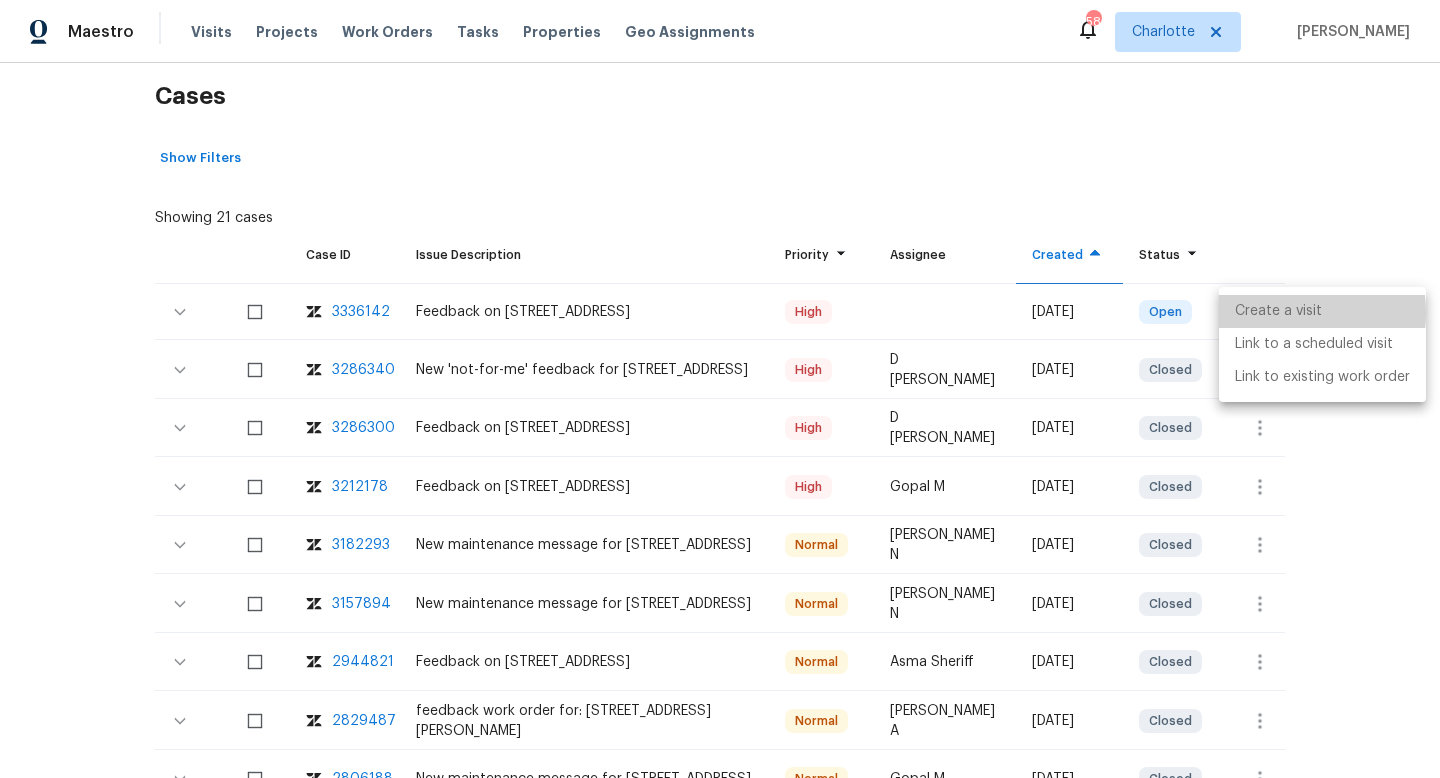 click on "Create a visit" at bounding box center [1322, 311] 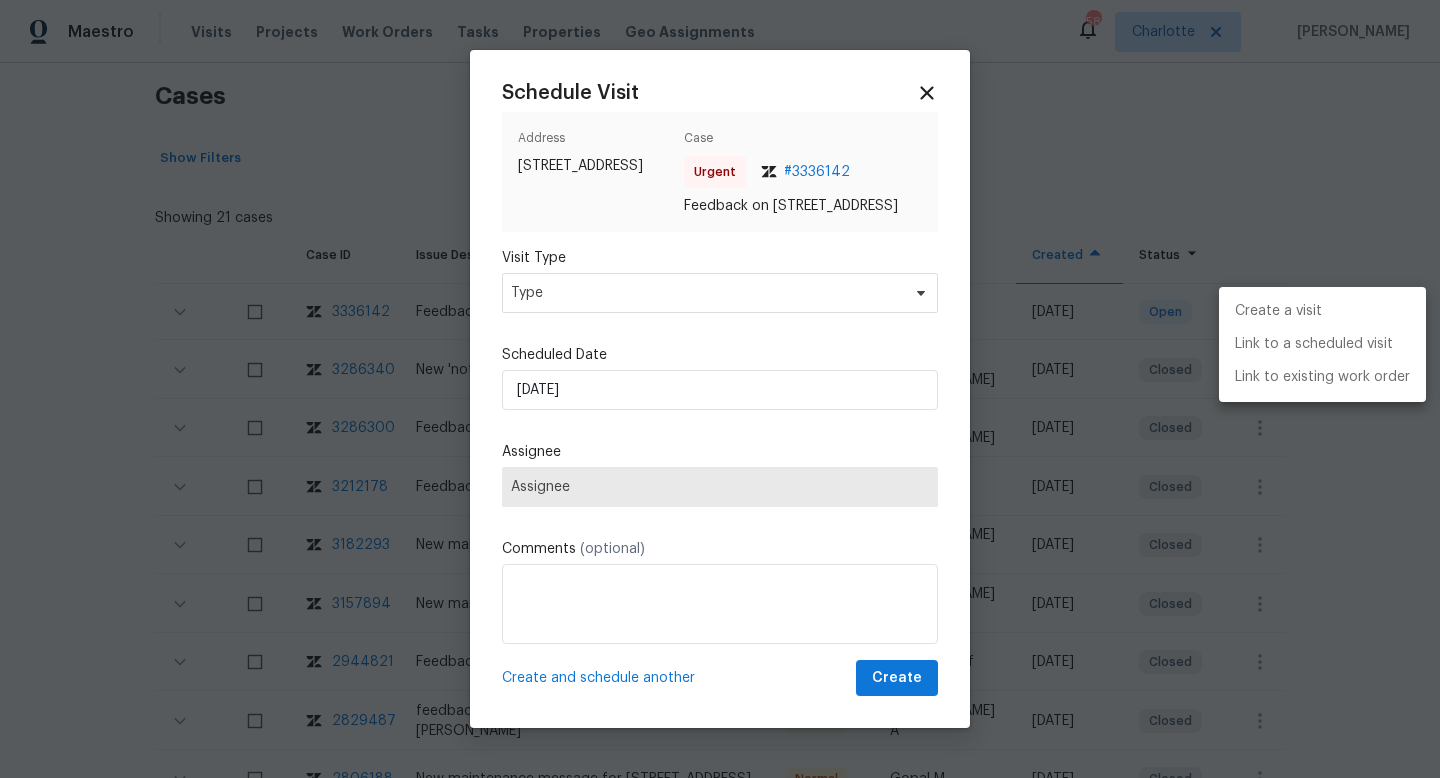 click at bounding box center [720, 389] 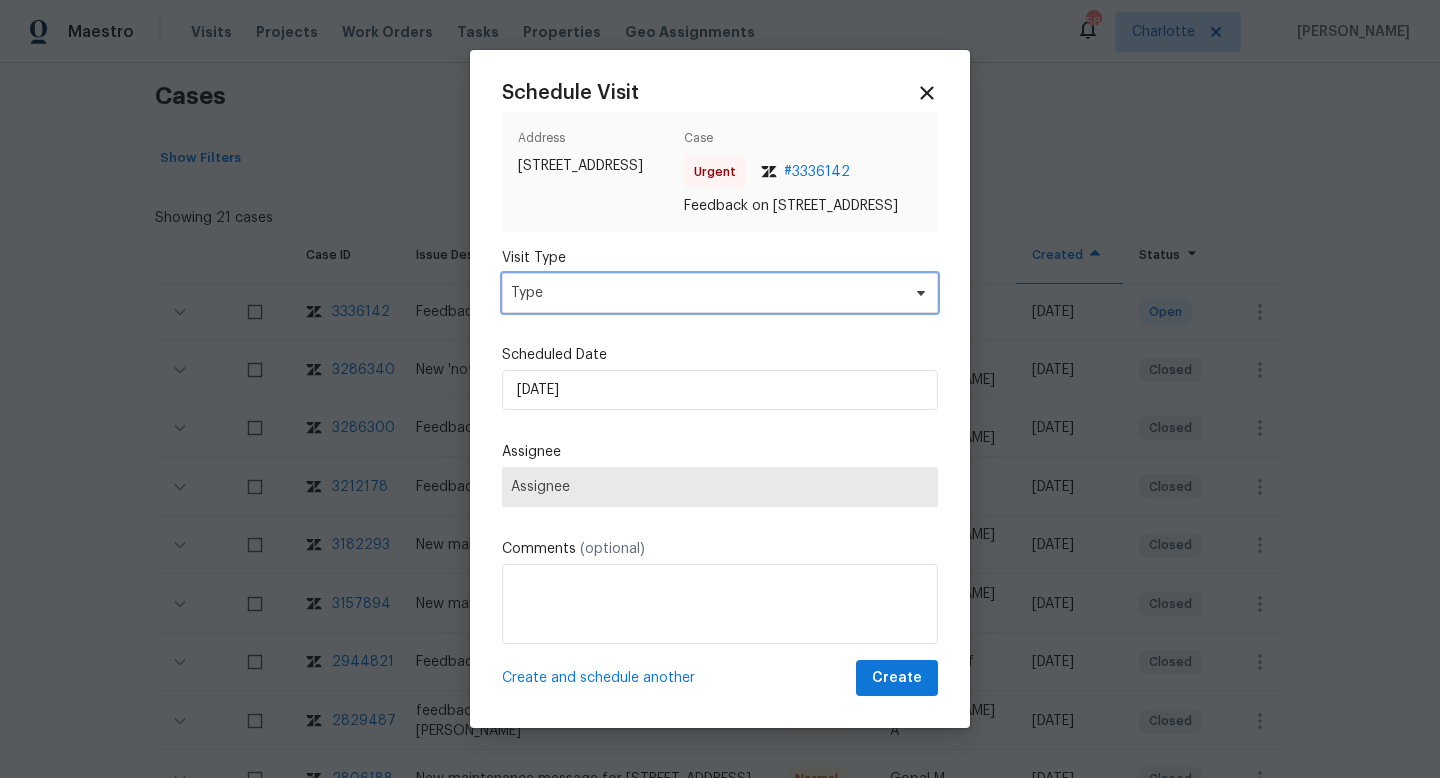 click on "Type" at bounding box center [705, 293] 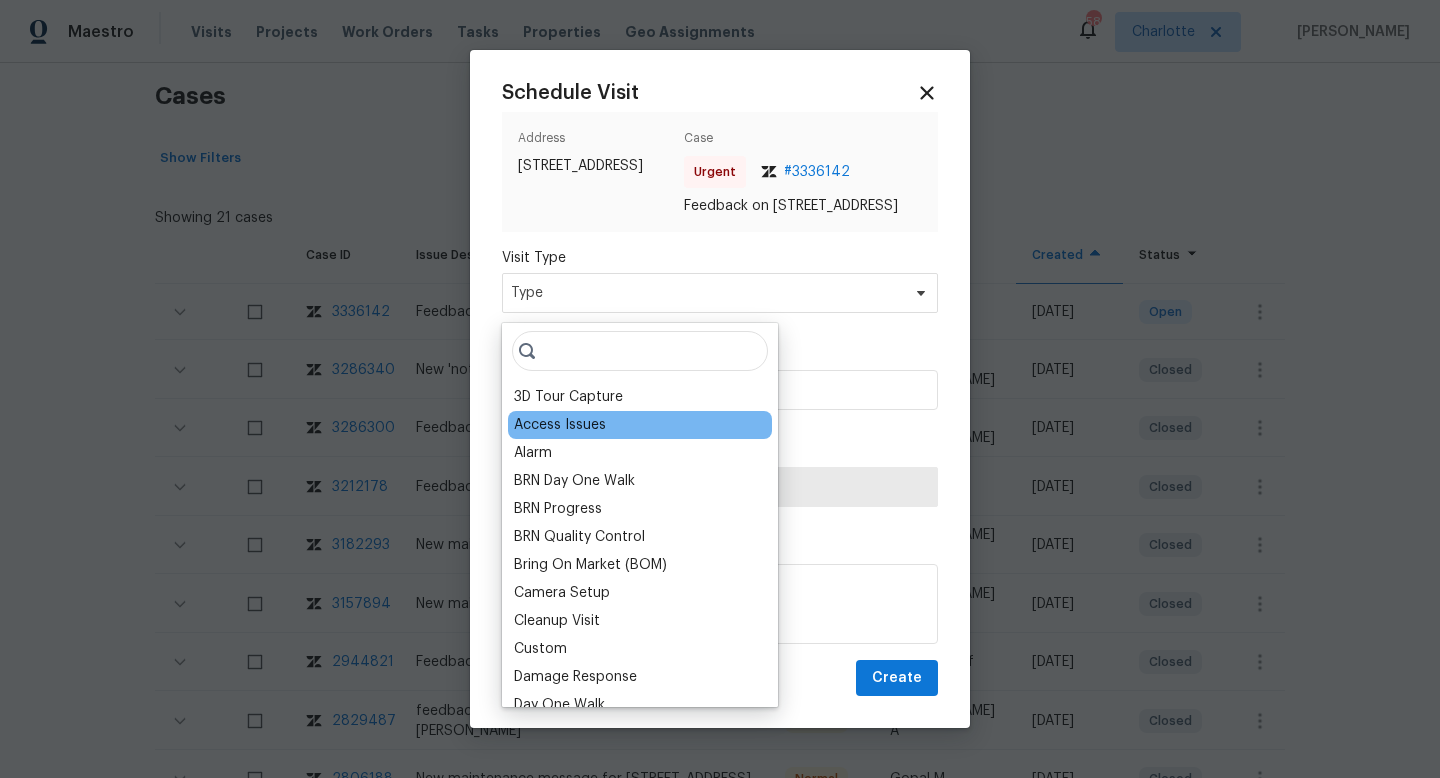 scroll, scrollTop: 397, scrollLeft: 0, axis: vertical 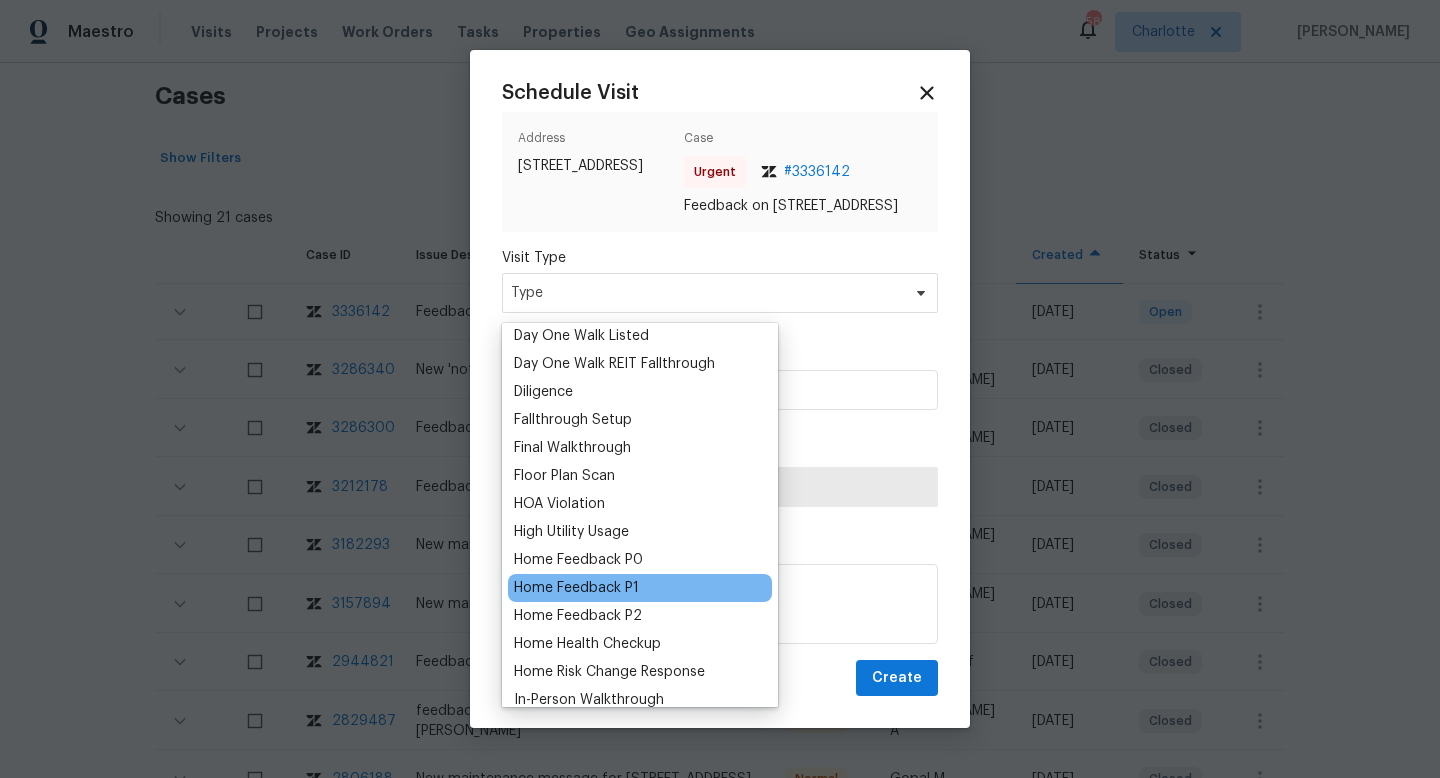 click on "Home Feedback P1" at bounding box center (576, 588) 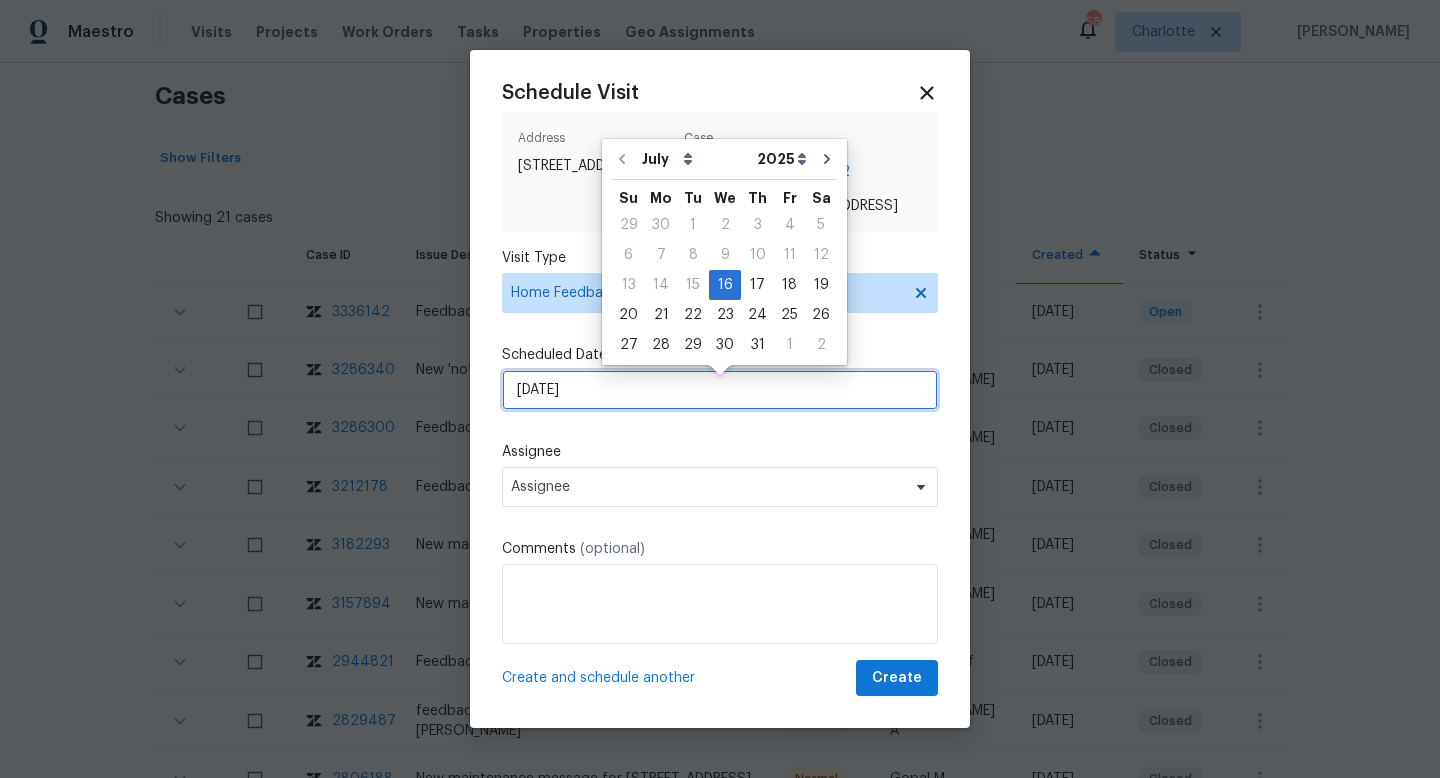 click on "16/07/2025" at bounding box center [720, 390] 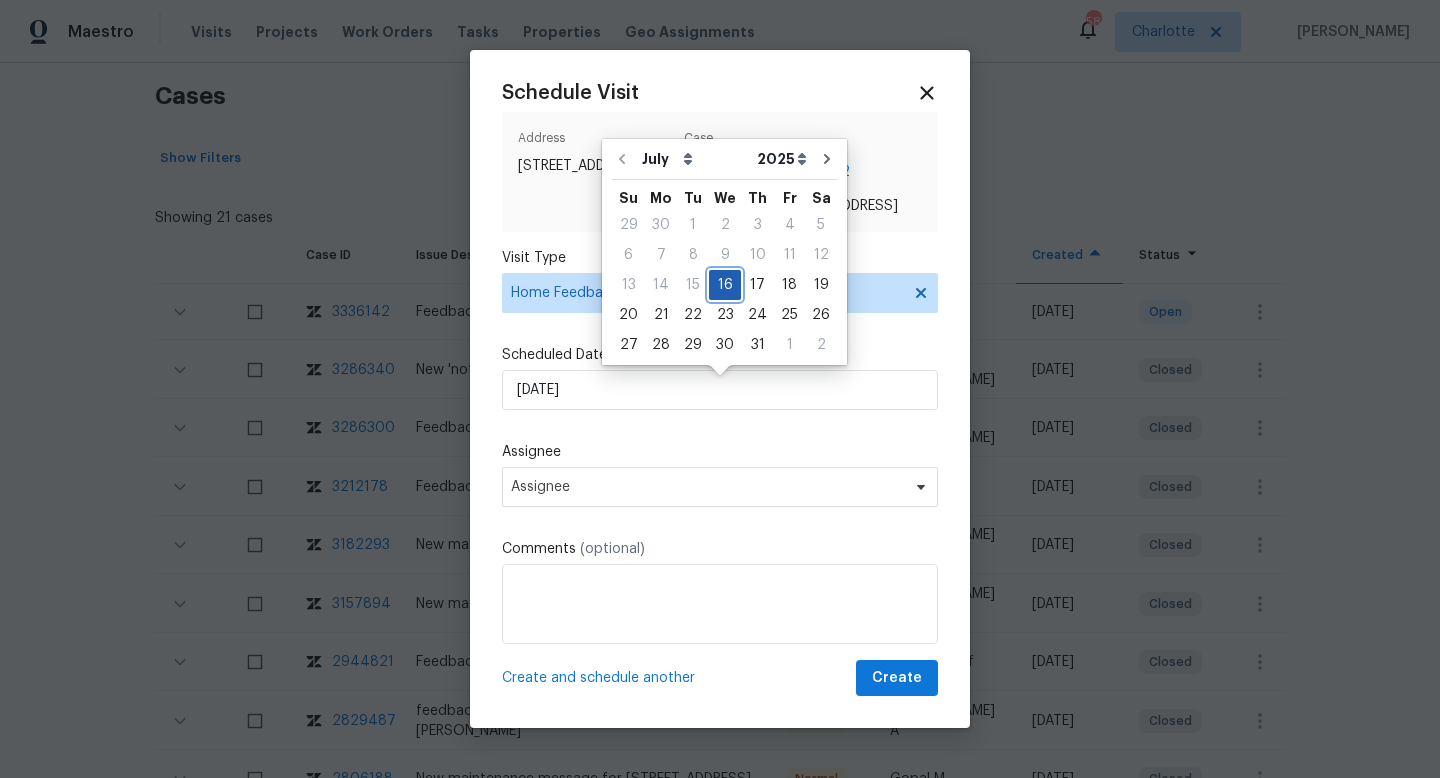 click on "16" at bounding box center (725, 285) 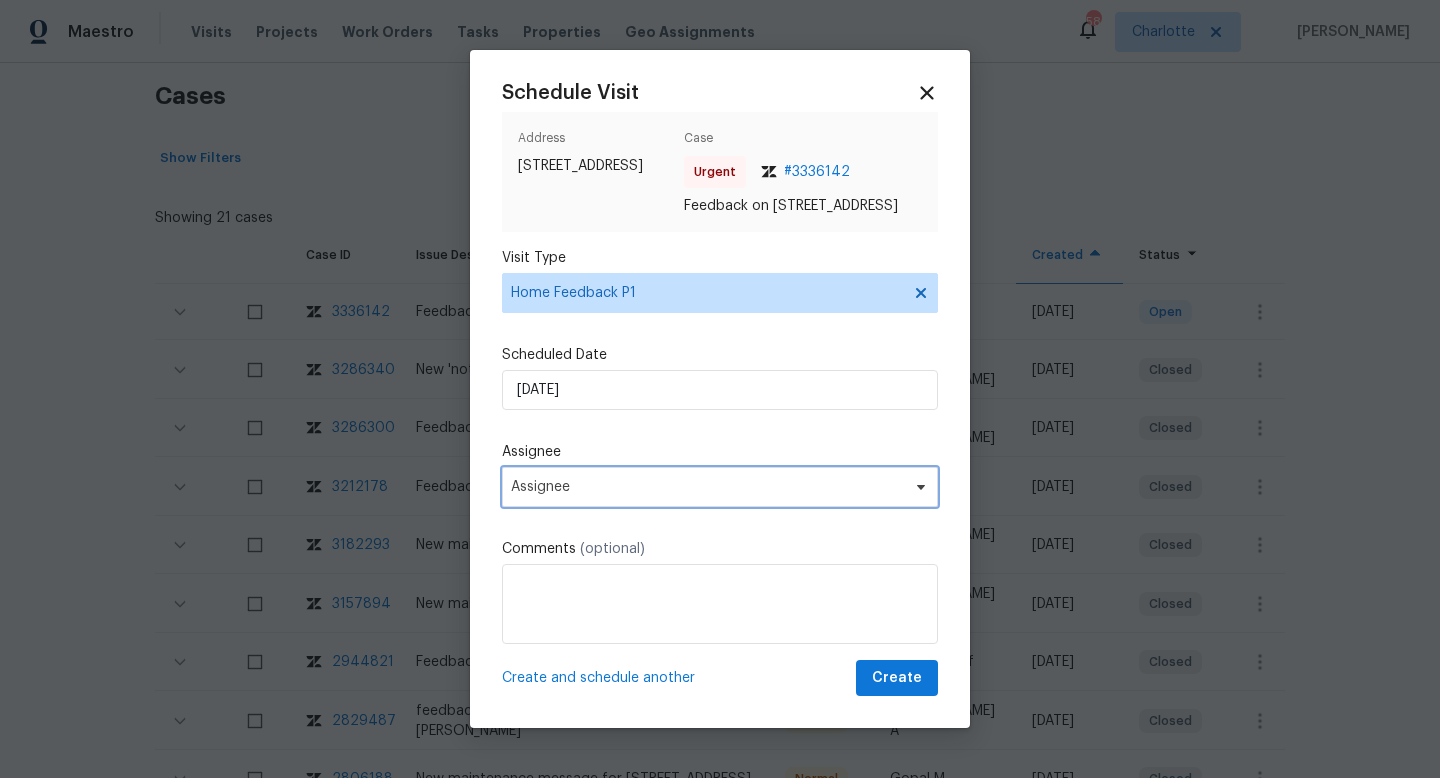click on "Assignee" at bounding box center [720, 487] 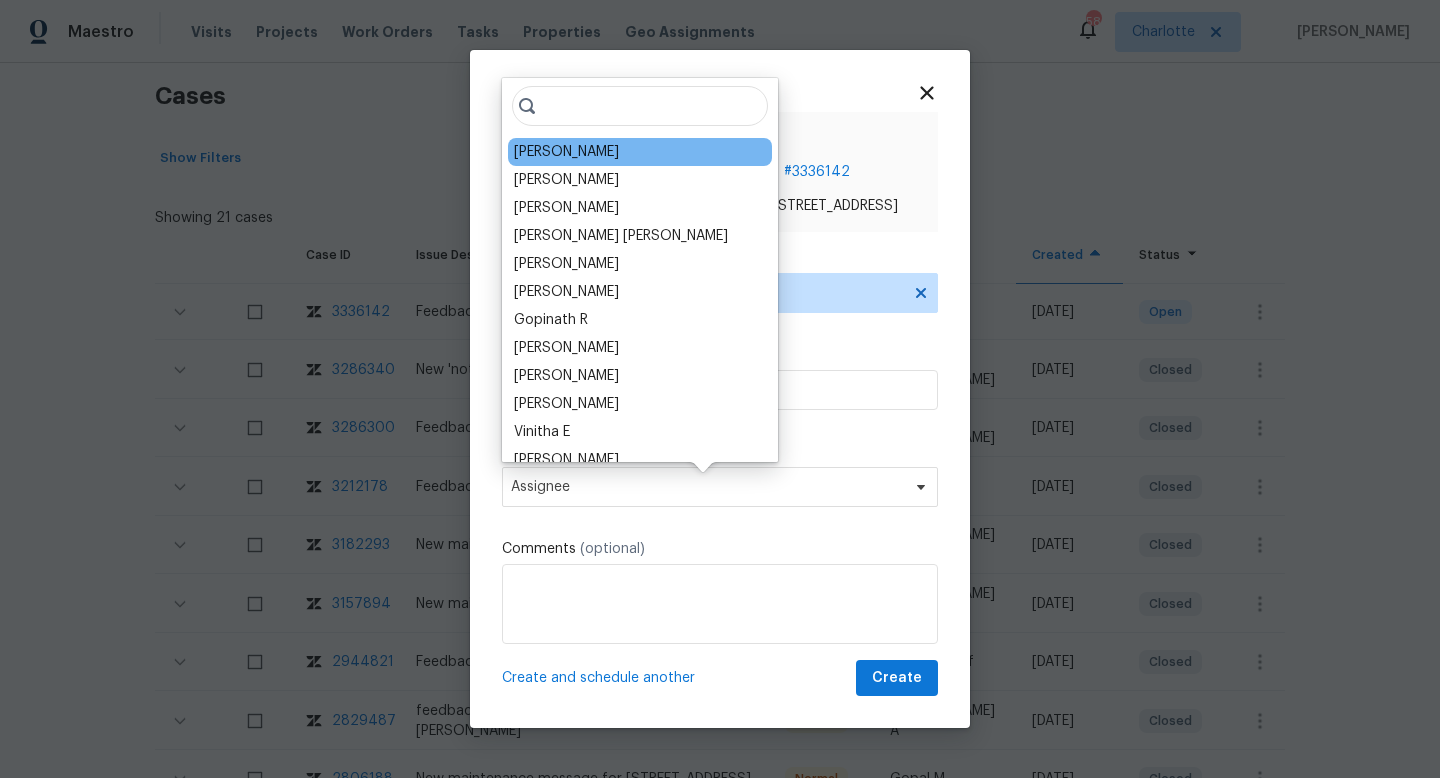 click on "Tyler Payne" at bounding box center (566, 152) 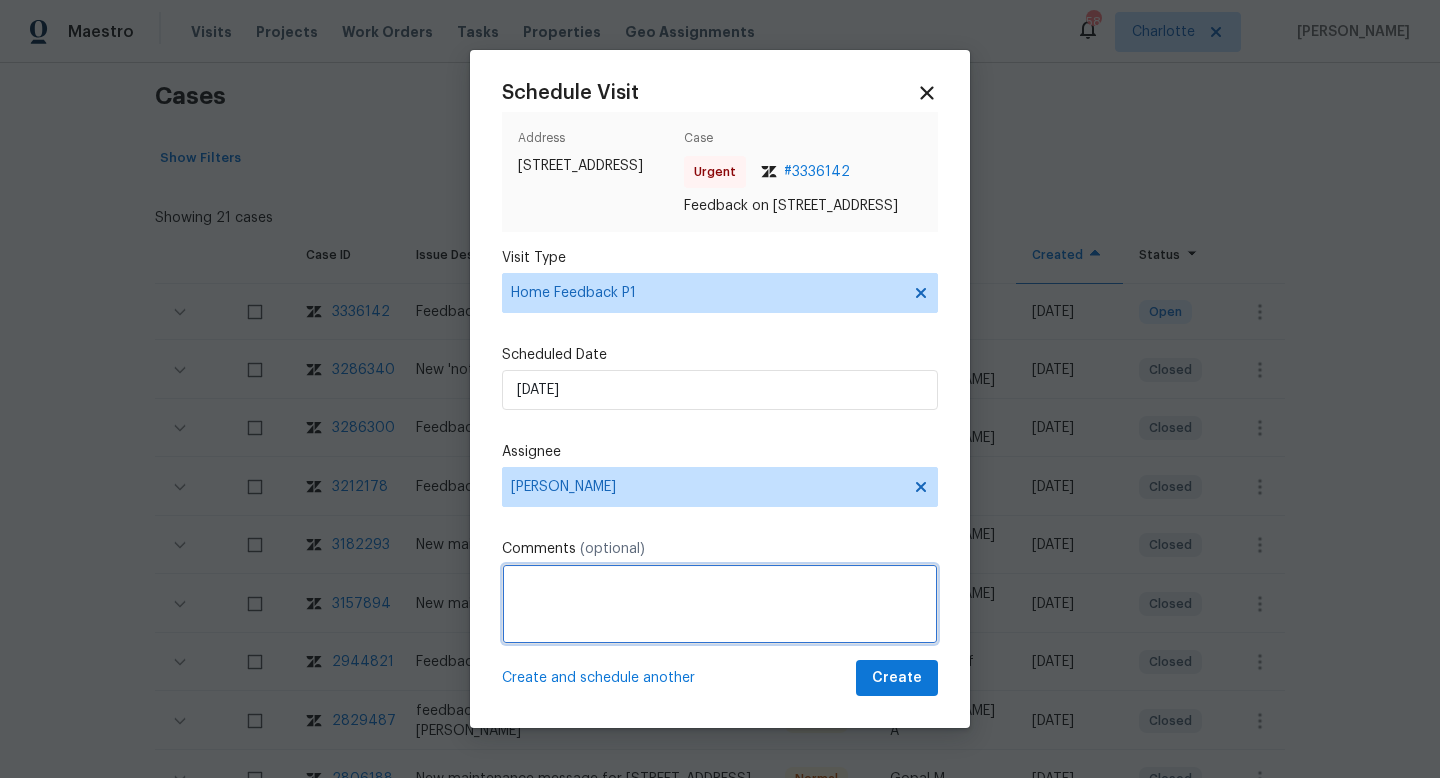 click at bounding box center (720, 604) 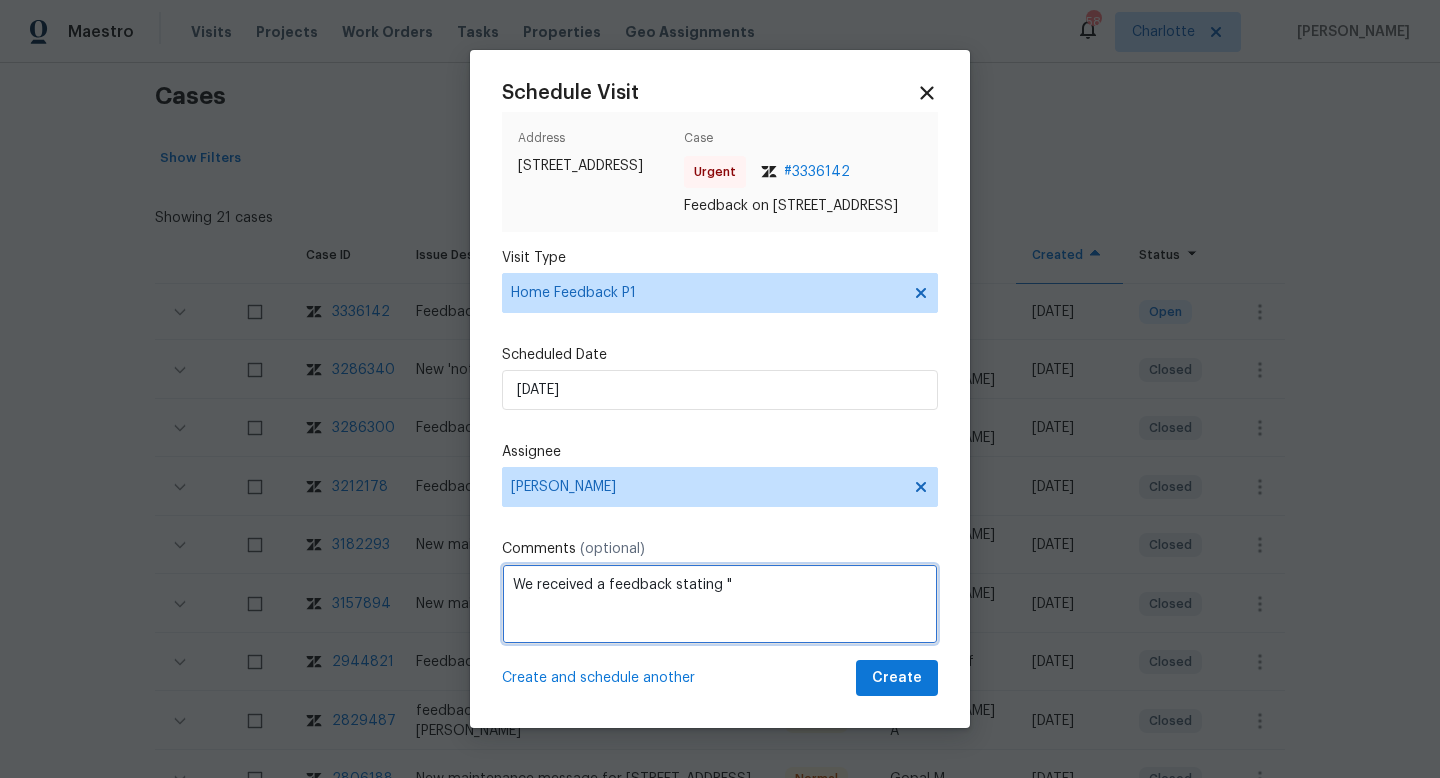 paste on "The keypad is not unlocking" 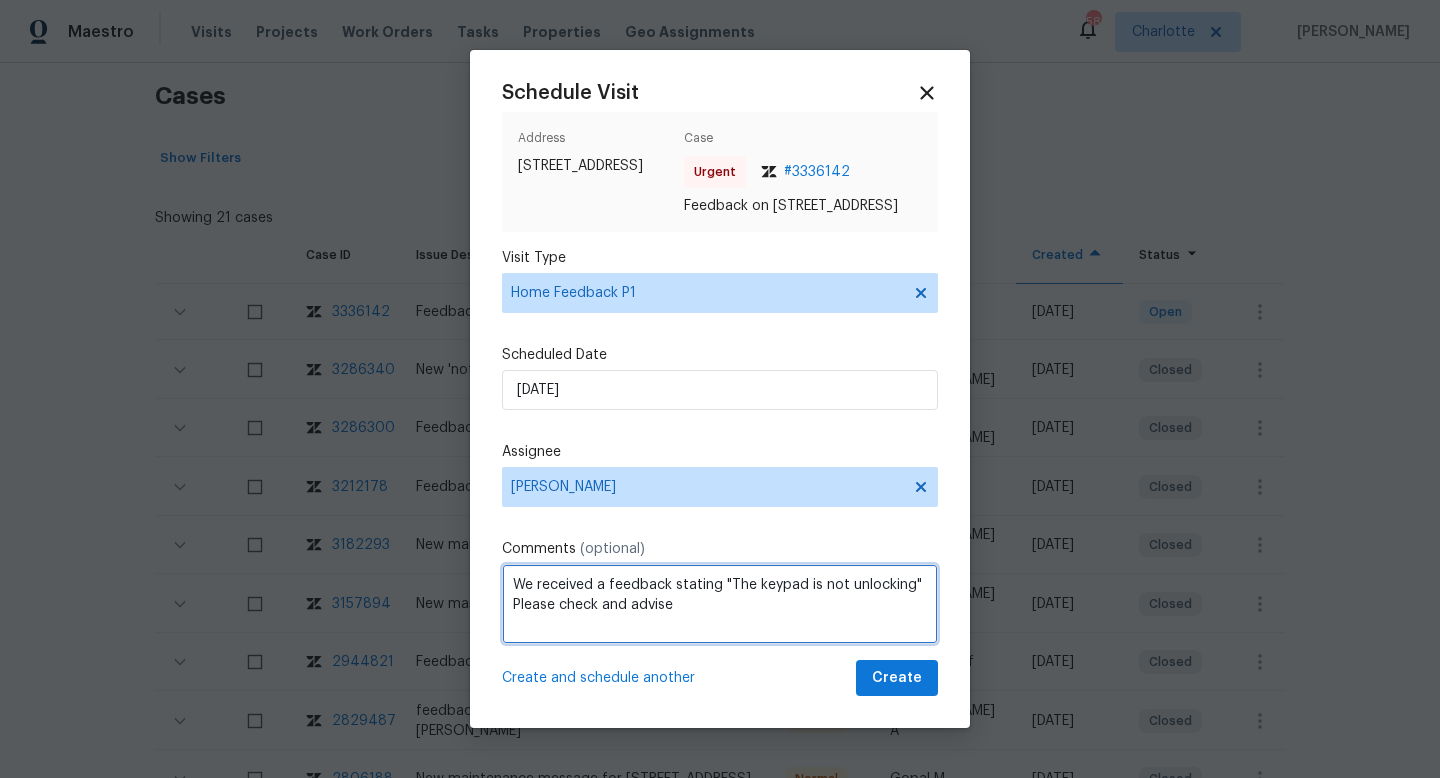 type on "We received a feedback stating "The keypad is not unlocking" Please check and advise" 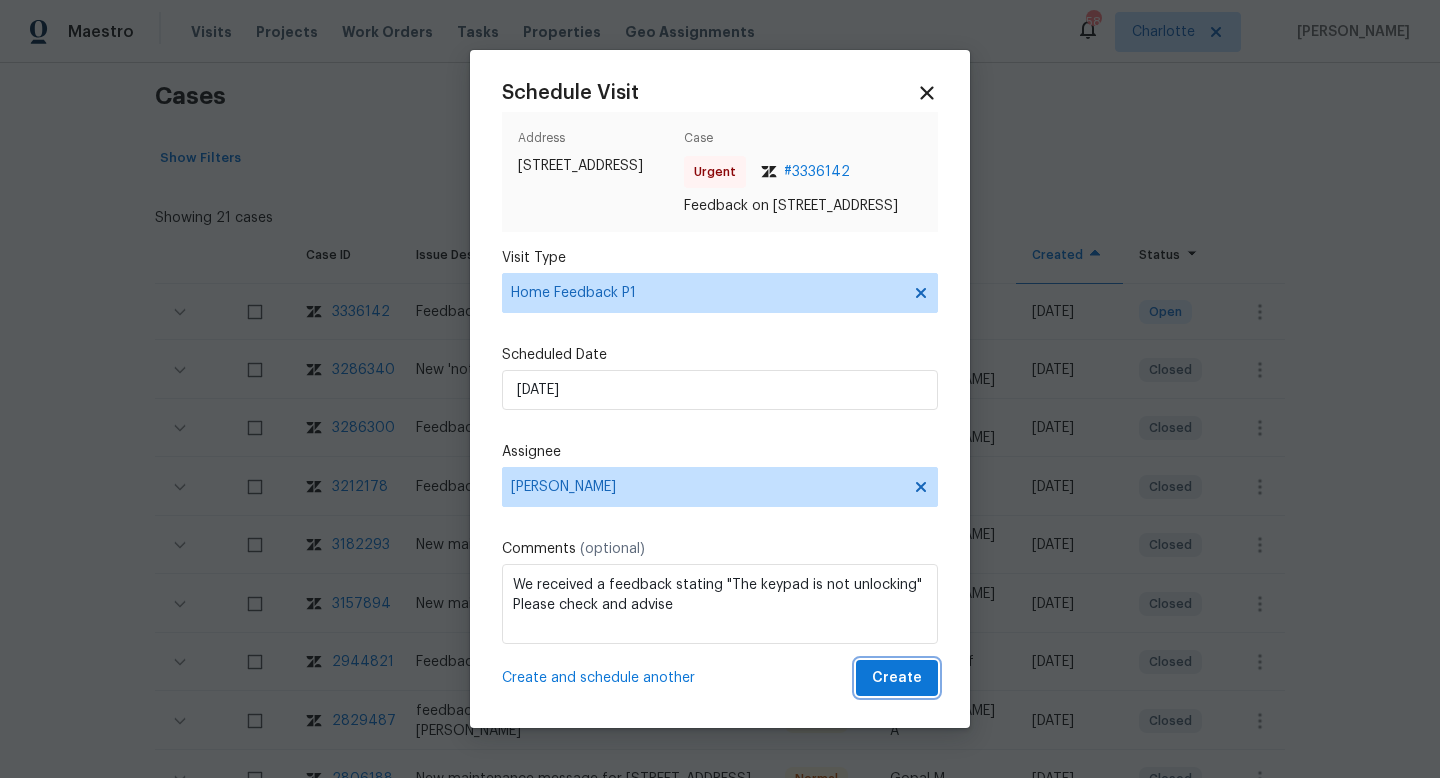 click on "Create" at bounding box center [897, 678] 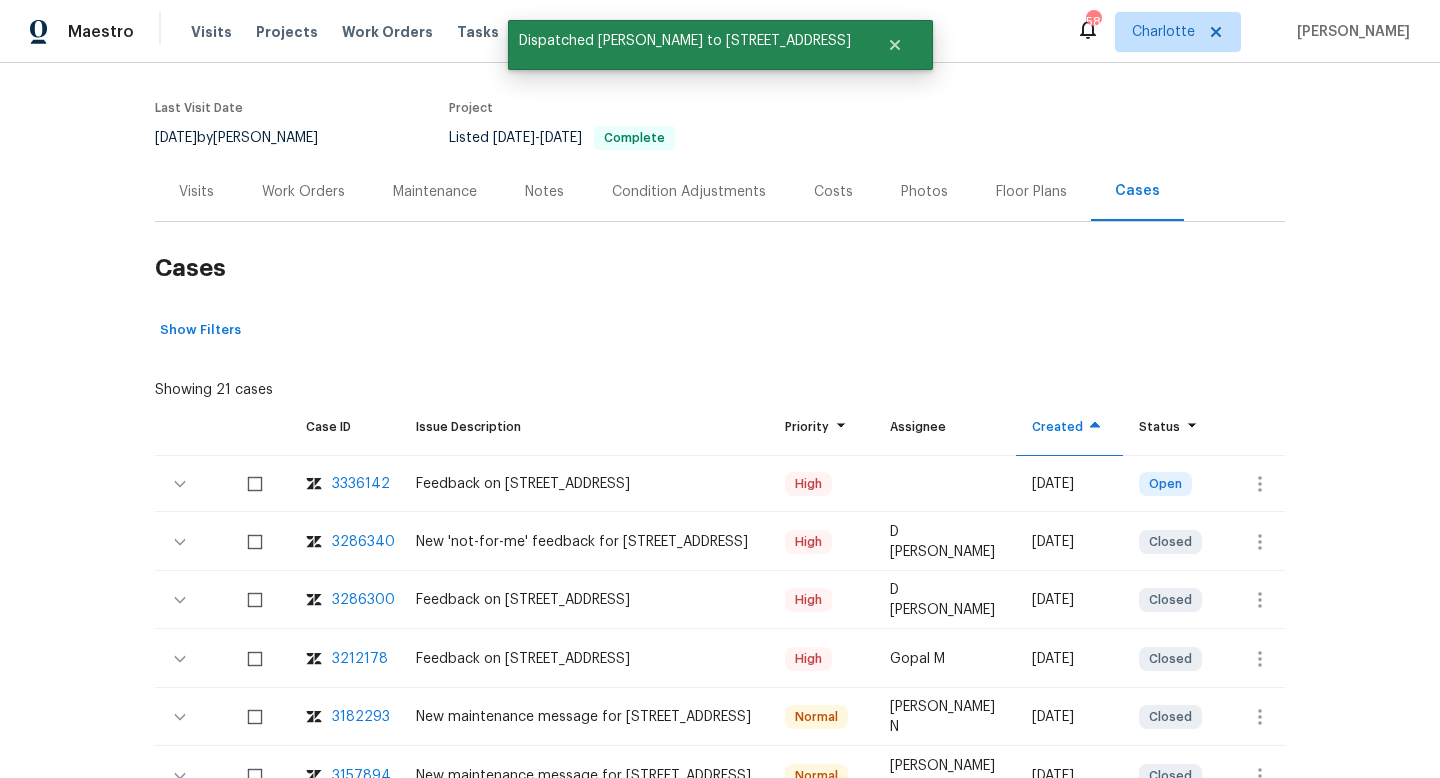 scroll, scrollTop: 98, scrollLeft: 0, axis: vertical 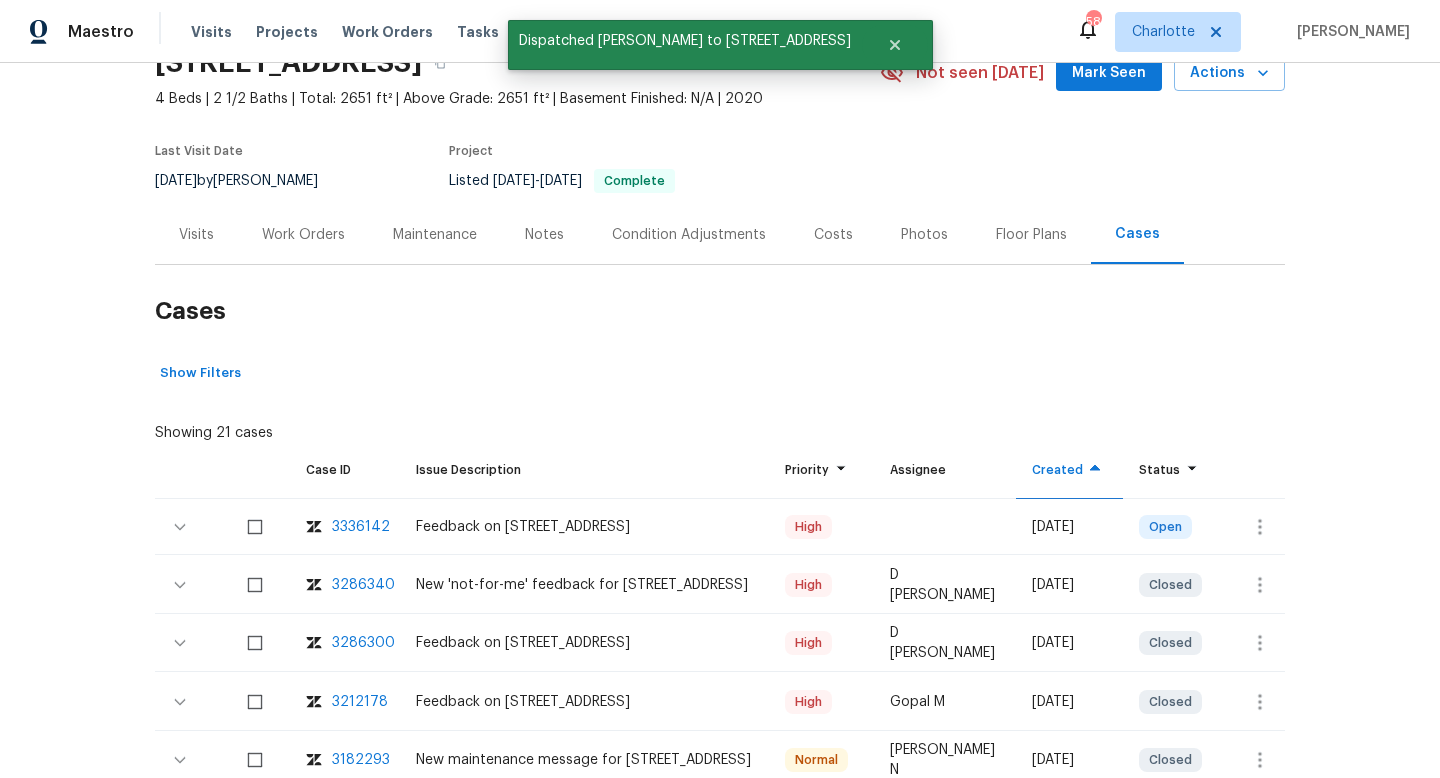 click on "Visits" at bounding box center [196, 234] 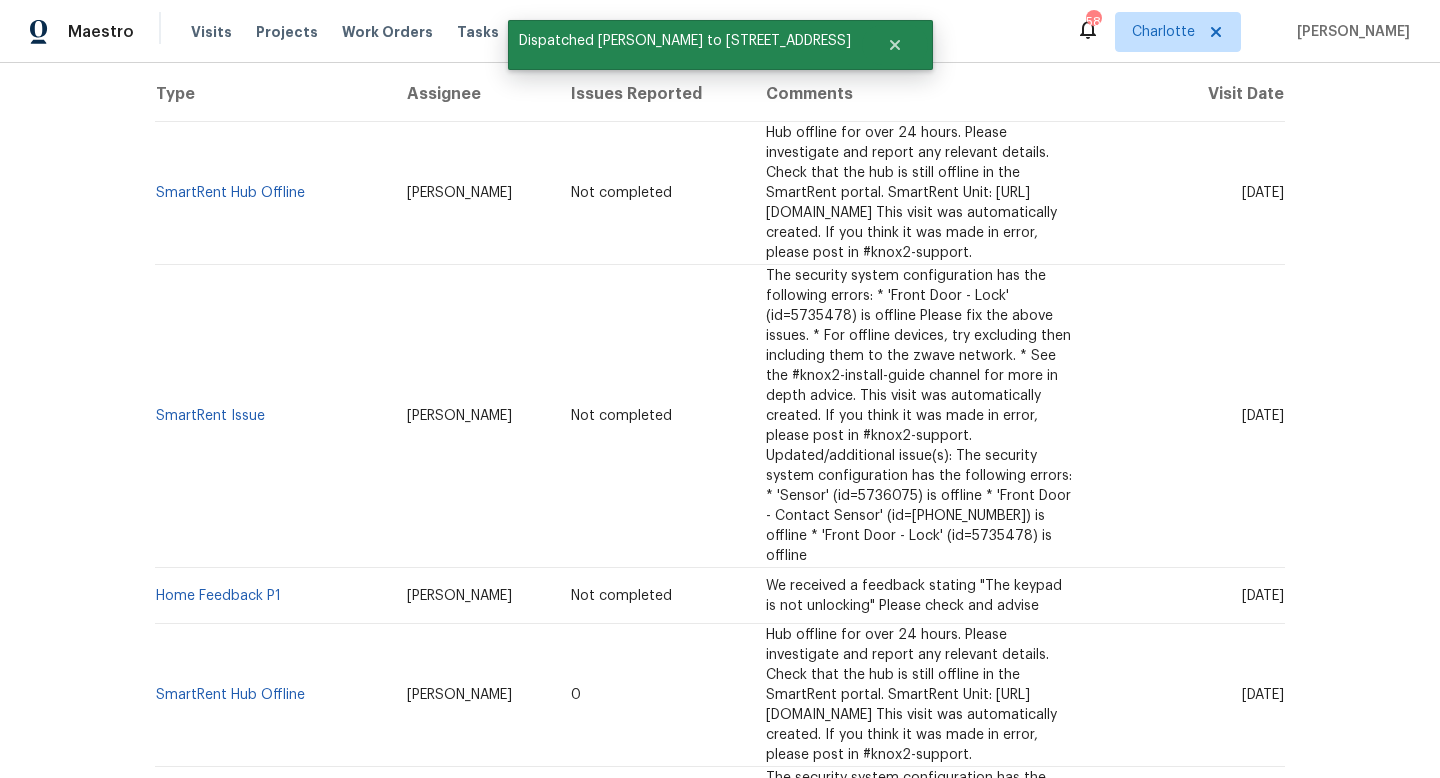 scroll, scrollTop: 386, scrollLeft: 0, axis: vertical 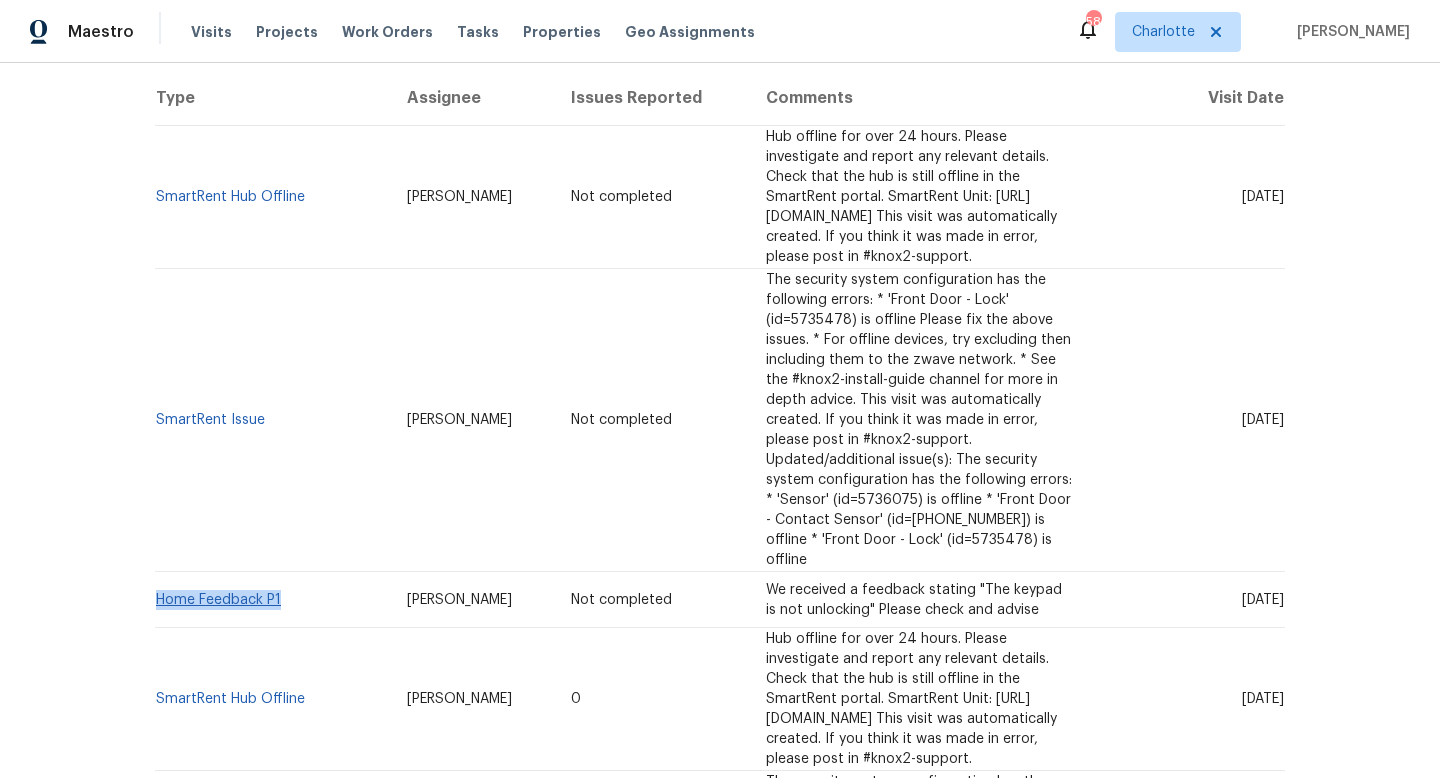 drag, startPoint x: 318, startPoint y: 477, endPoint x: 159, endPoint y: 477, distance: 159 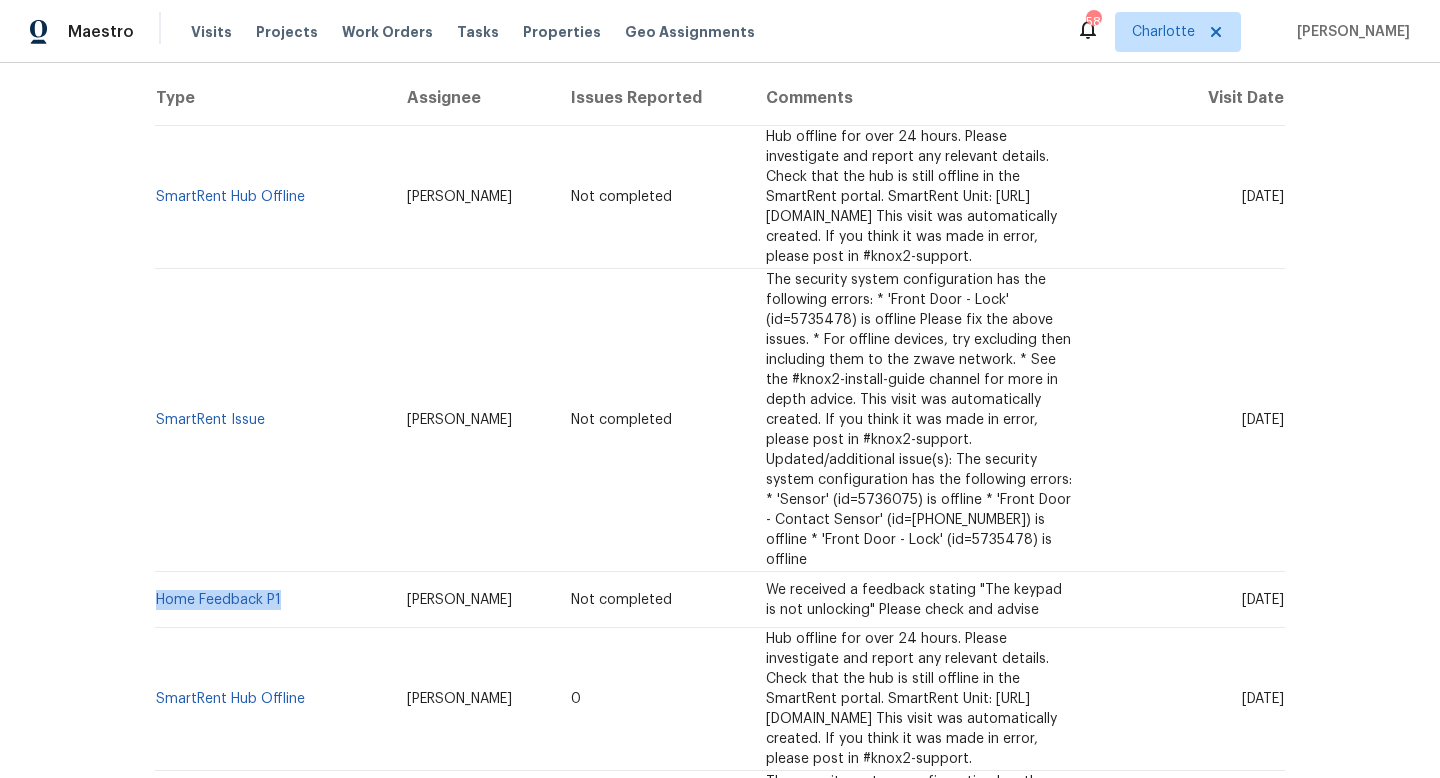 copy on "Home Feedback P1" 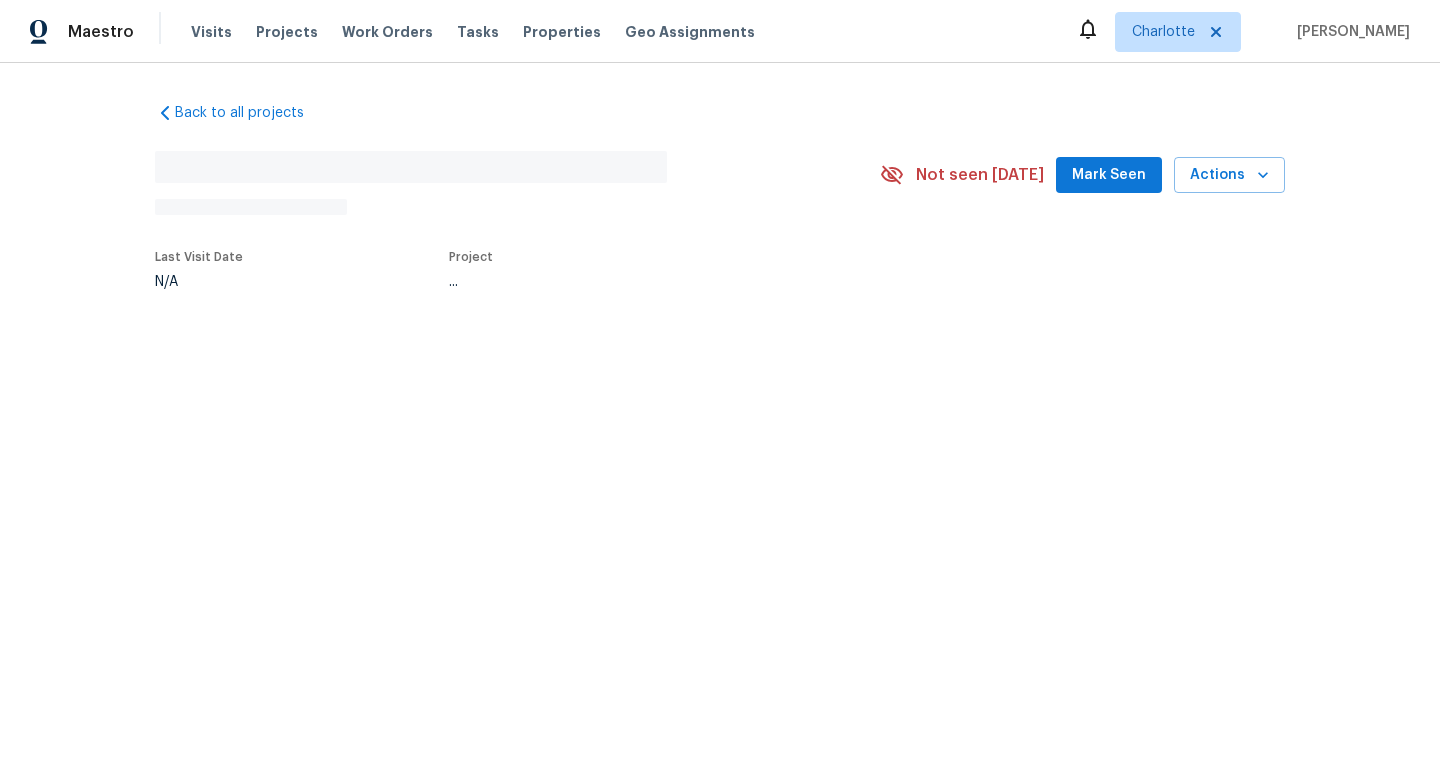 scroll, scrollTop: 0, scrollLeft: 0, axis: both 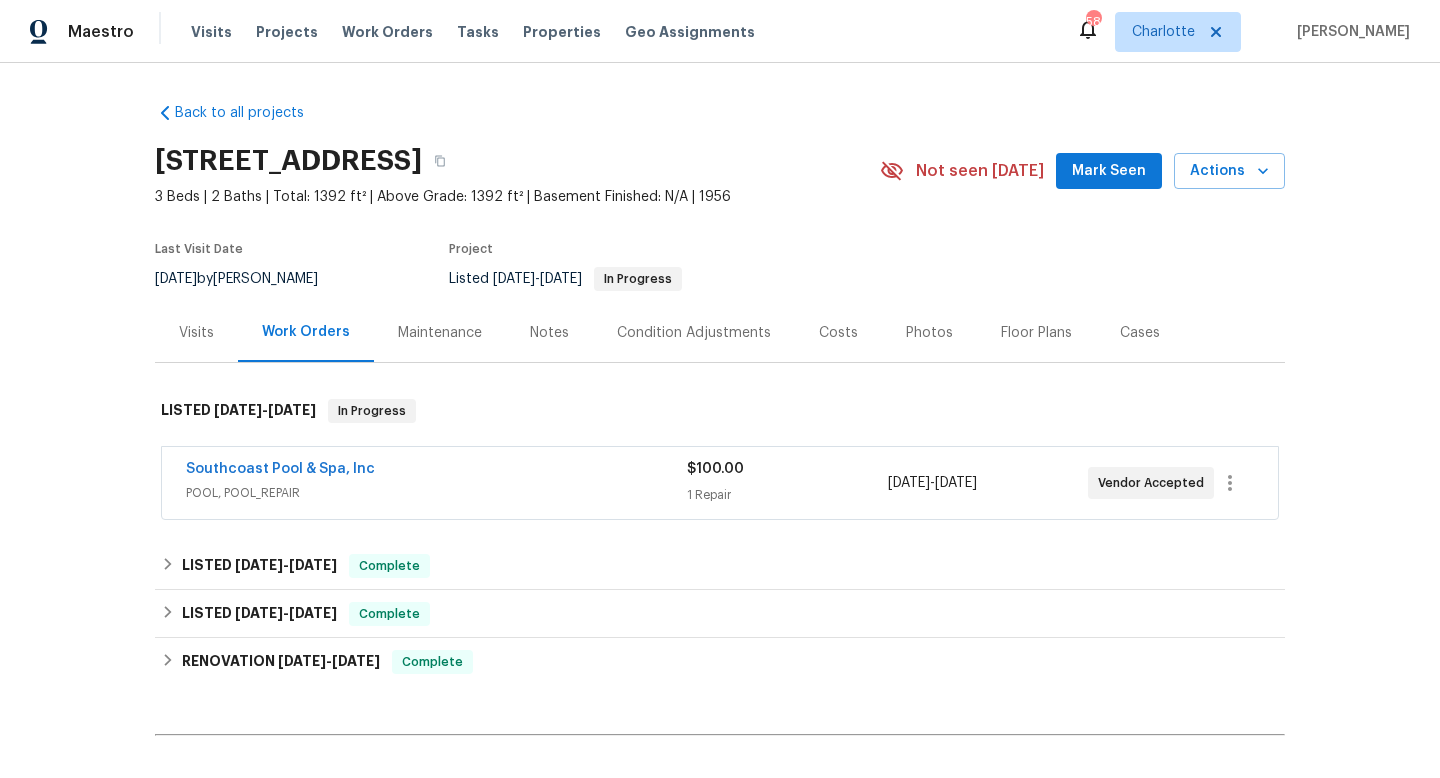 click on "Southcoast Pool & Spa, Inc" at bounding box center (436, 471) 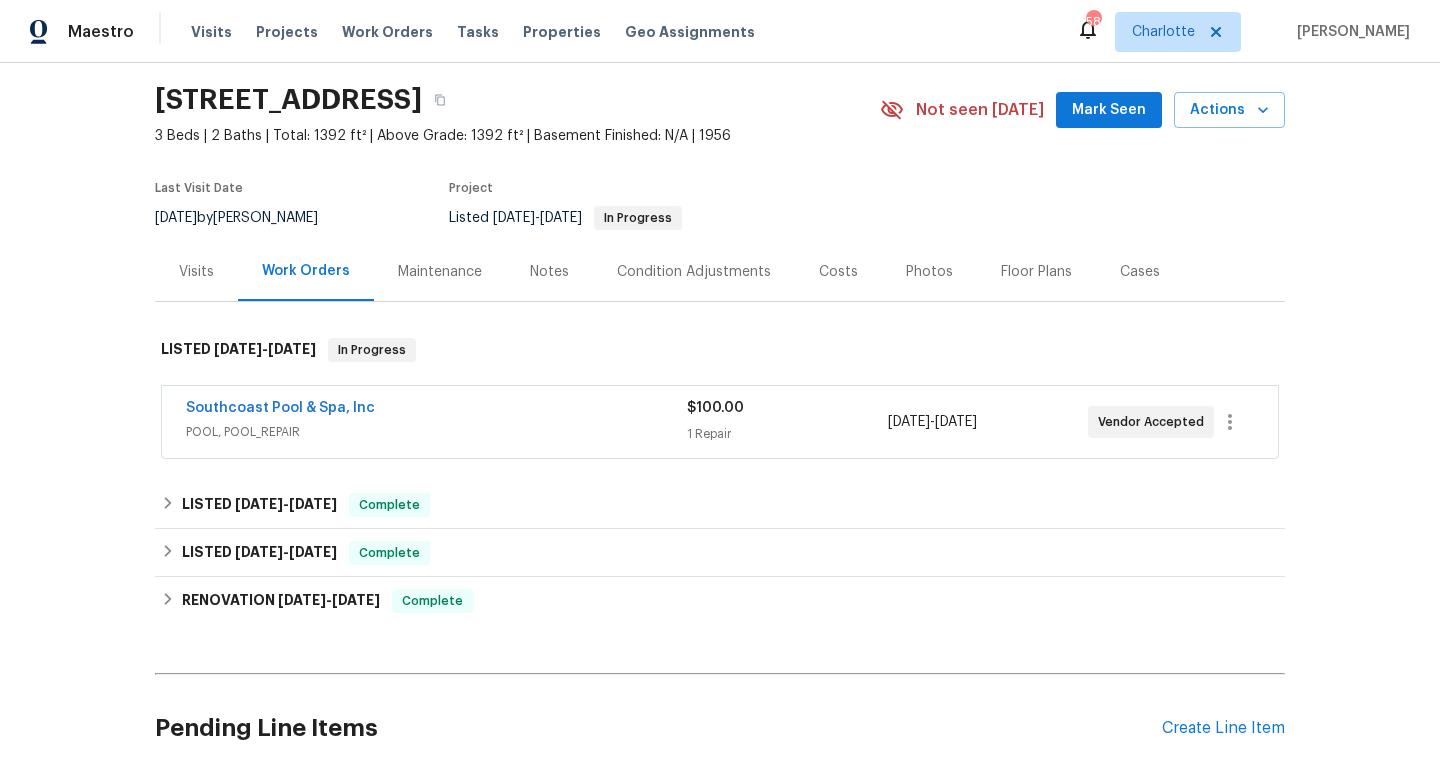 click on "Southcoast Pool & Spa, Inc" at bounding box center [436, 410] 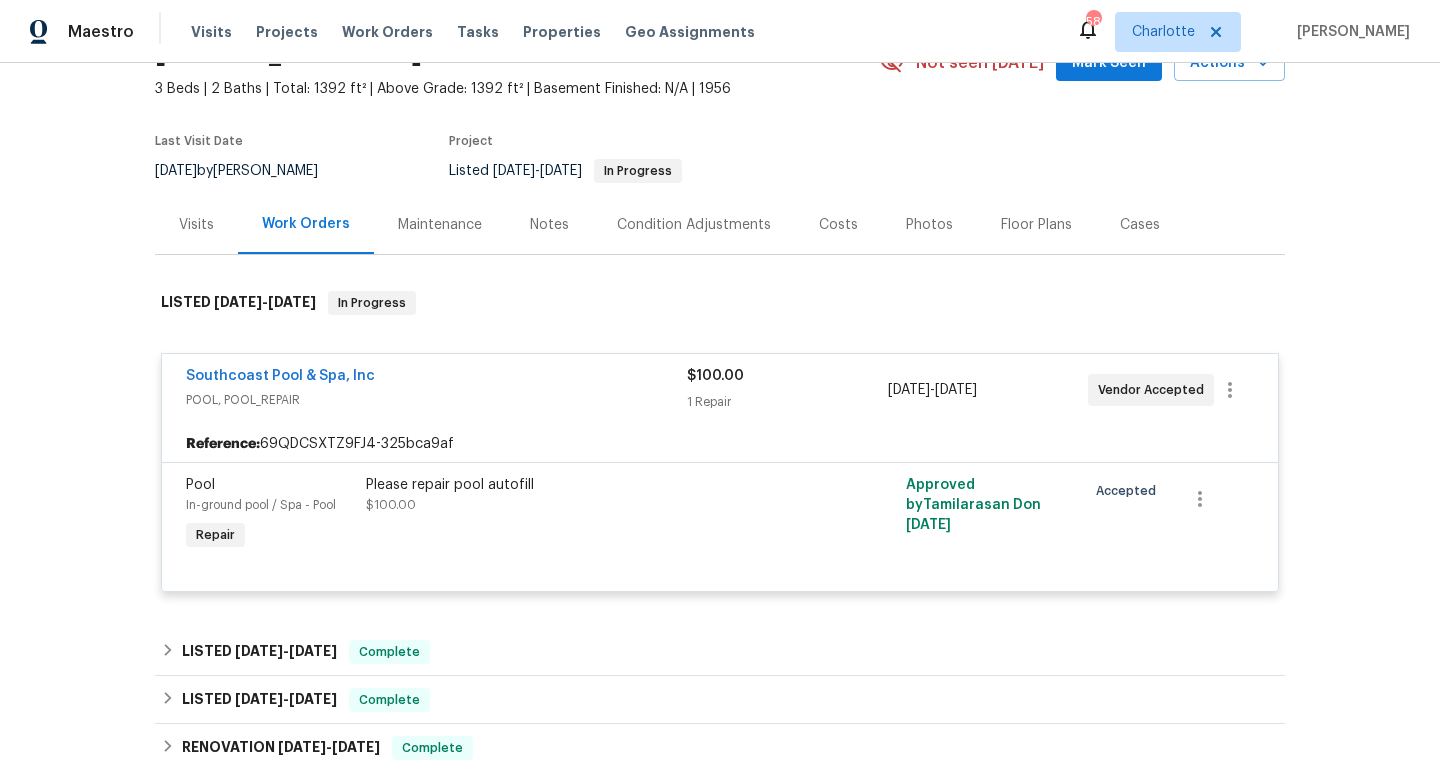 scroll, scrollTop: 225, scrollLeft: 0, axis: vertical 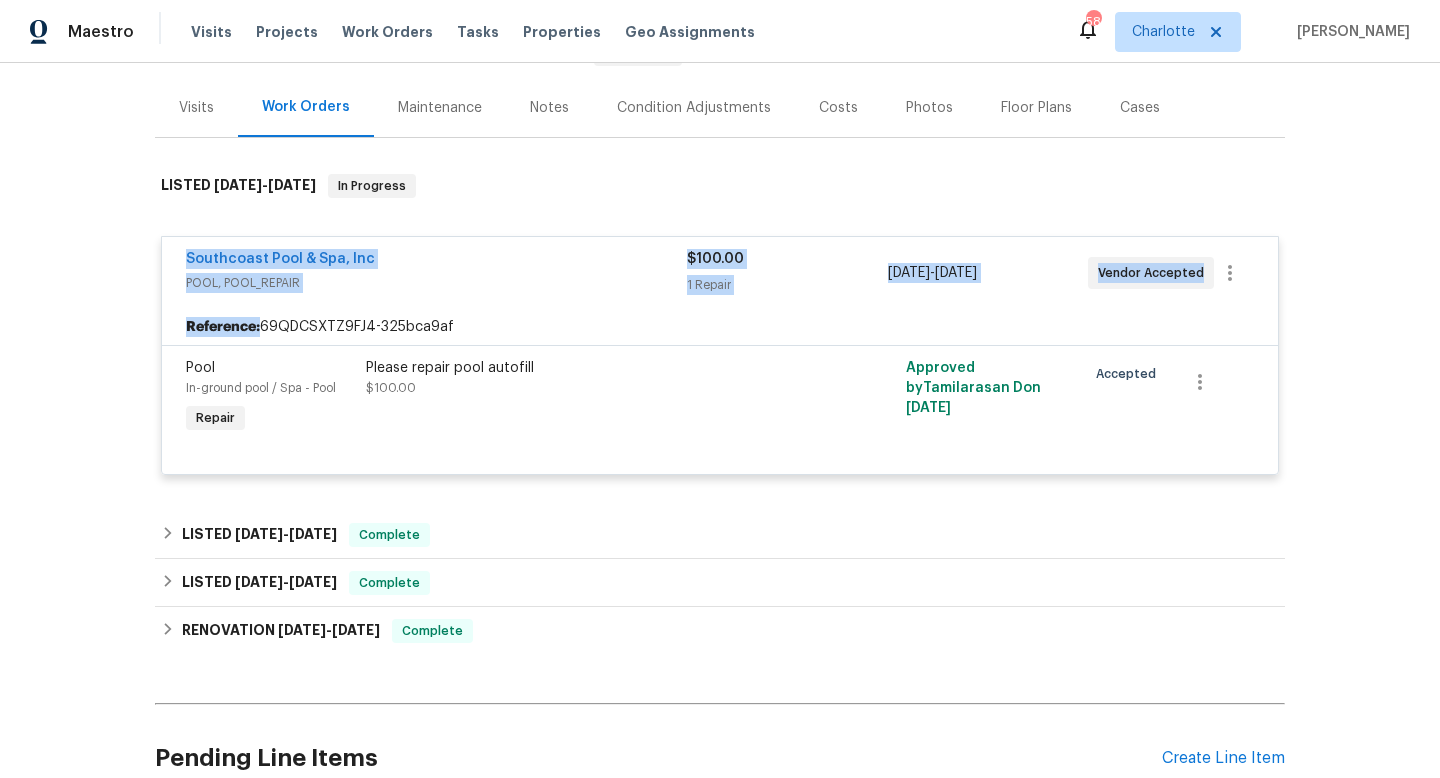 drag, startPoint x: 175, startPoint y: 274, endPoint x: 1188, endPoint y: 332, distance: 1014.65906 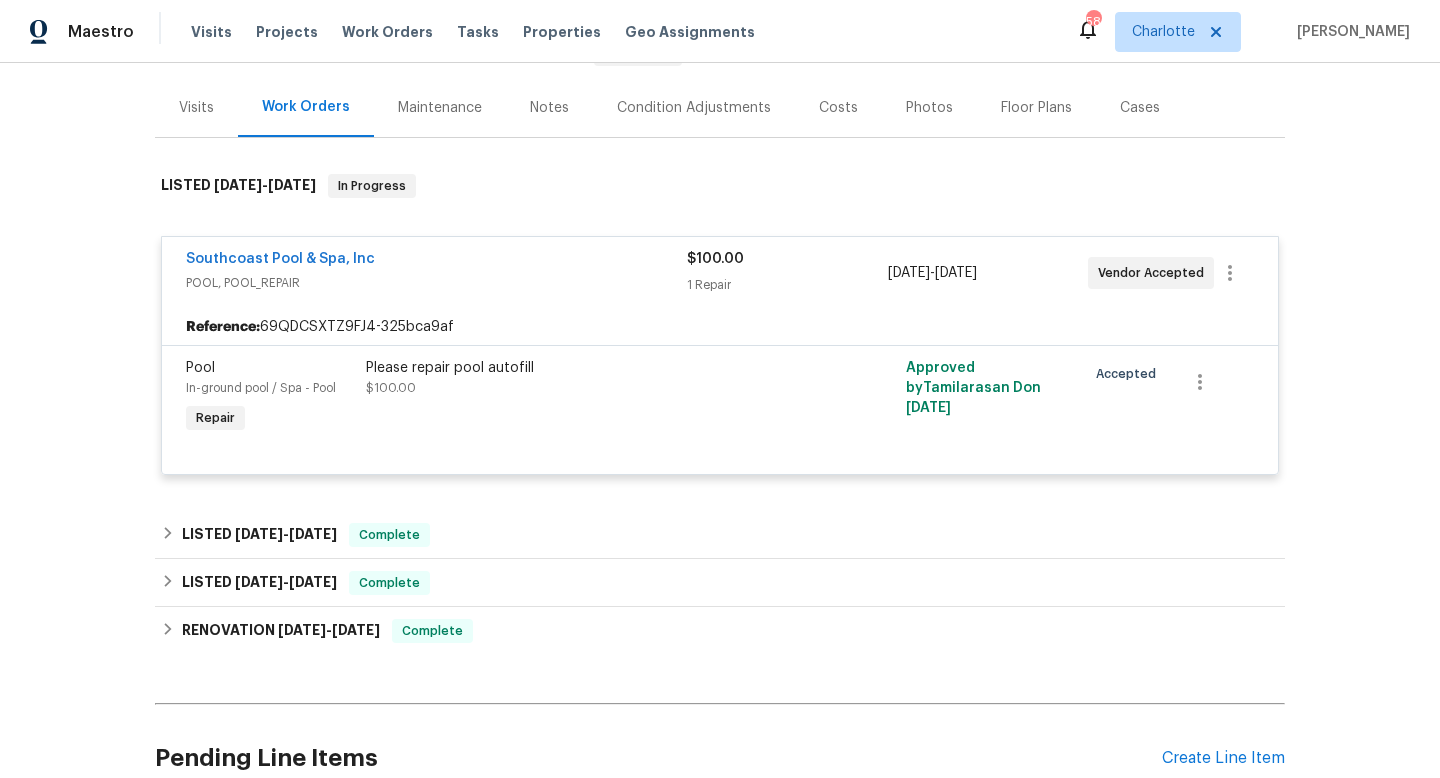 click on "Back to all projects 8755 Penfield Ave, Northridge, CA 91324 3 Beds | 2 Baths | Total: 1392 ft² | Above Grade: 1392 ft² | Basement Finished: N/A | 1956 Not seen today Mark Seen Actions Last Visit Date 7/16/2025  by  Luis Pedro Ocampo Alvizuris   Project Listed   6/23/2025  -  7/16/2025 In Progress Visits Work Orders Maintenance Notes Condition Adjustments Costs Photos Floor Plans Cases LISTED   6/23/25  -  7/16/25 In Progress Southcoast Pool & Spa, Inc POOL, POOL_REPAIR $100.00 1 Repair 7/14/2025  -  7/16/2025 Vendor Accepted Reference:  69QDCSXTZ9FJ4-325bca9af Pool In-ground pool / Spa - Pool Repair Please repair pool autofill $100.00 Approved by  Tamilarasan D  on   7/14/2025 Accepted LISTED   5/6/25  -  5/8/25 Complete Duke Construction Inc HANDYMAN, BRN_AND_LRR $150.00 1 Repair 5/6/2025  -  5/8/2025 Paid LISTED   3/27/25  -  4/3/25 Complete 4D Construction Inc HANDYMAN, BRN_AND_LRR $300.00 1 Repair 3/27/2025  -  4/3/2025 Paid RENOVATION   1/8/25  -  2/5/25 Complete C&J Construction $7,500.00 1 Repair" at bounding box center [720, 420] 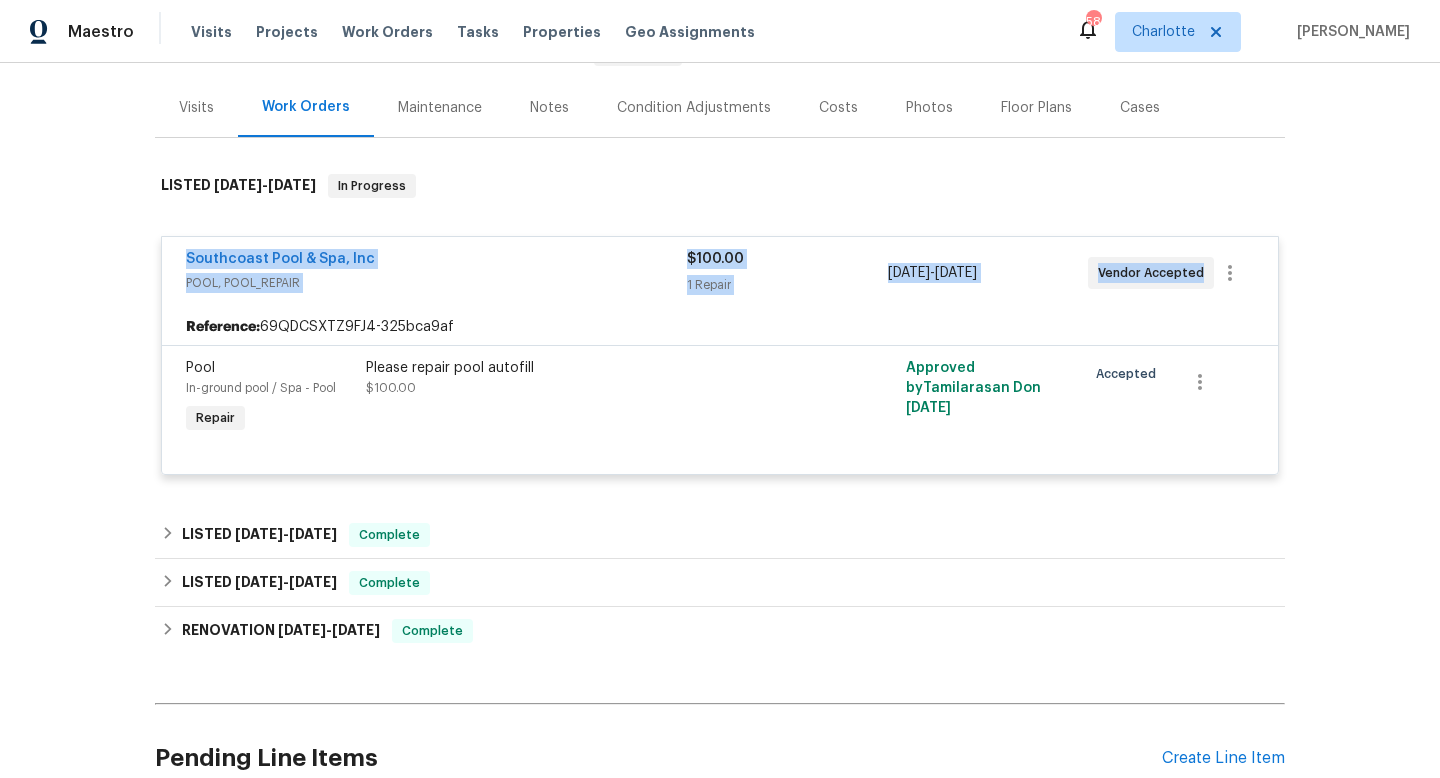 drag, startPoint x: 166, startPoint y: 268, endPoint x: 1238, endPoint y: 290, distance: 1072.2257 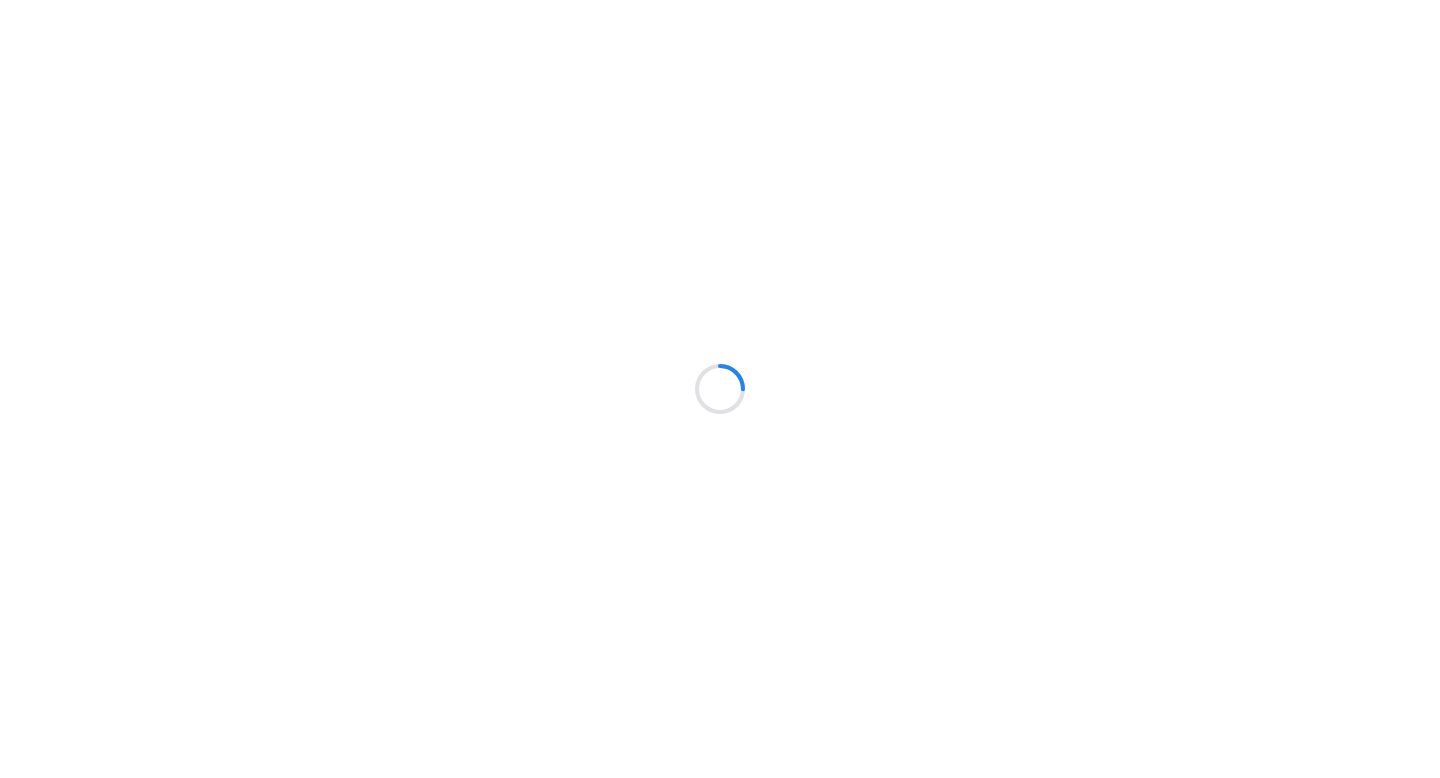 scroll, scrollTop: 0, scrollLeft: 0, axis: both 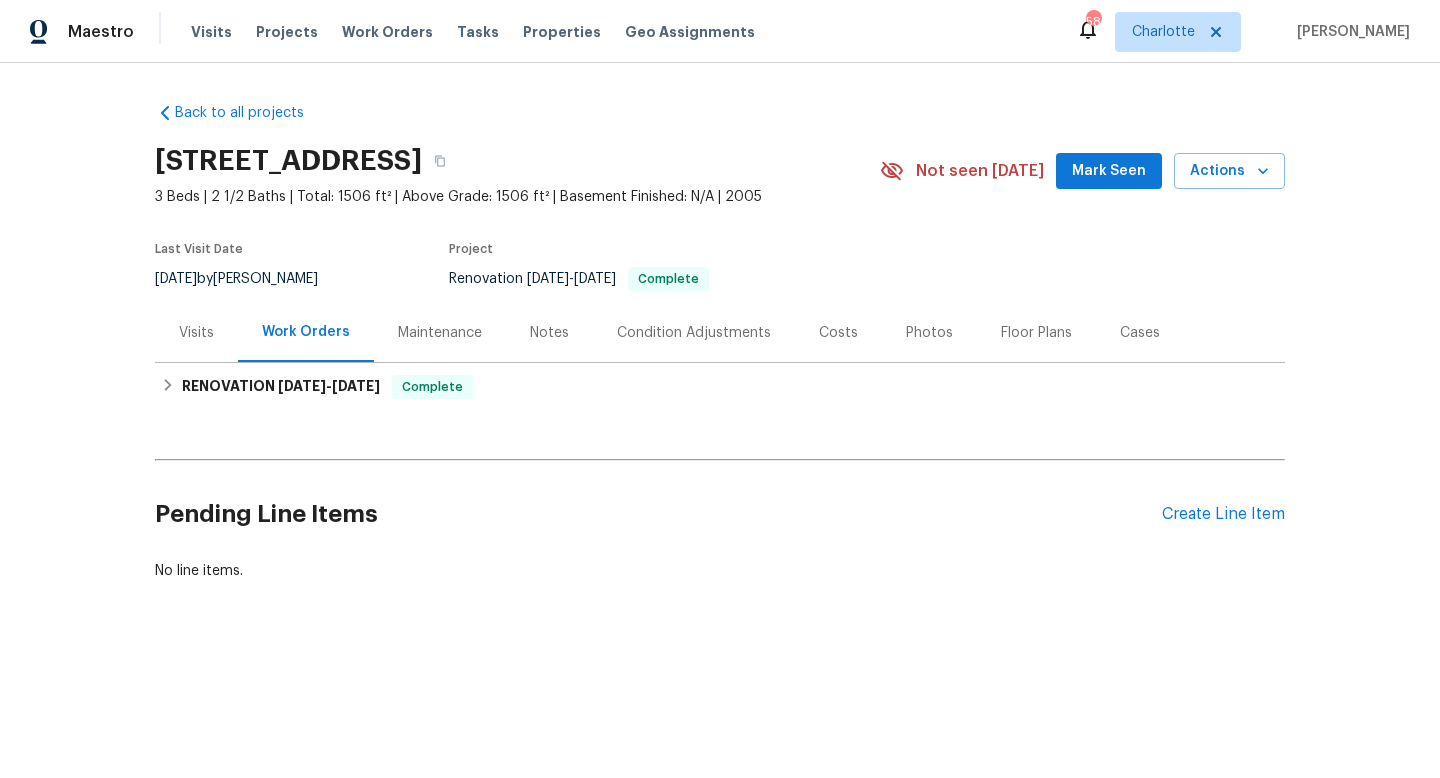 click on "Visits" at bounding box center [196, 333] 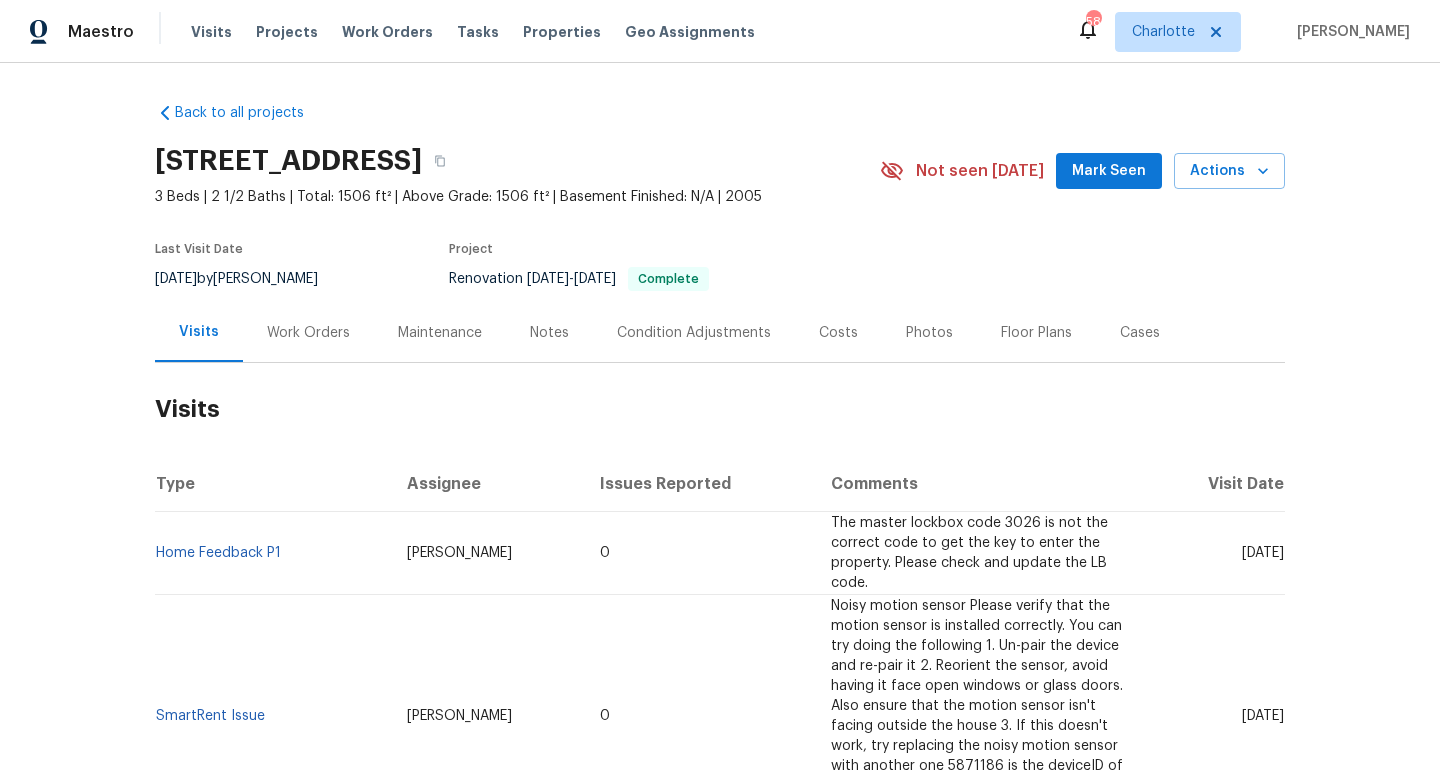 scroll, scrollTop: 77, scrollLeft: 0, axis: vertical 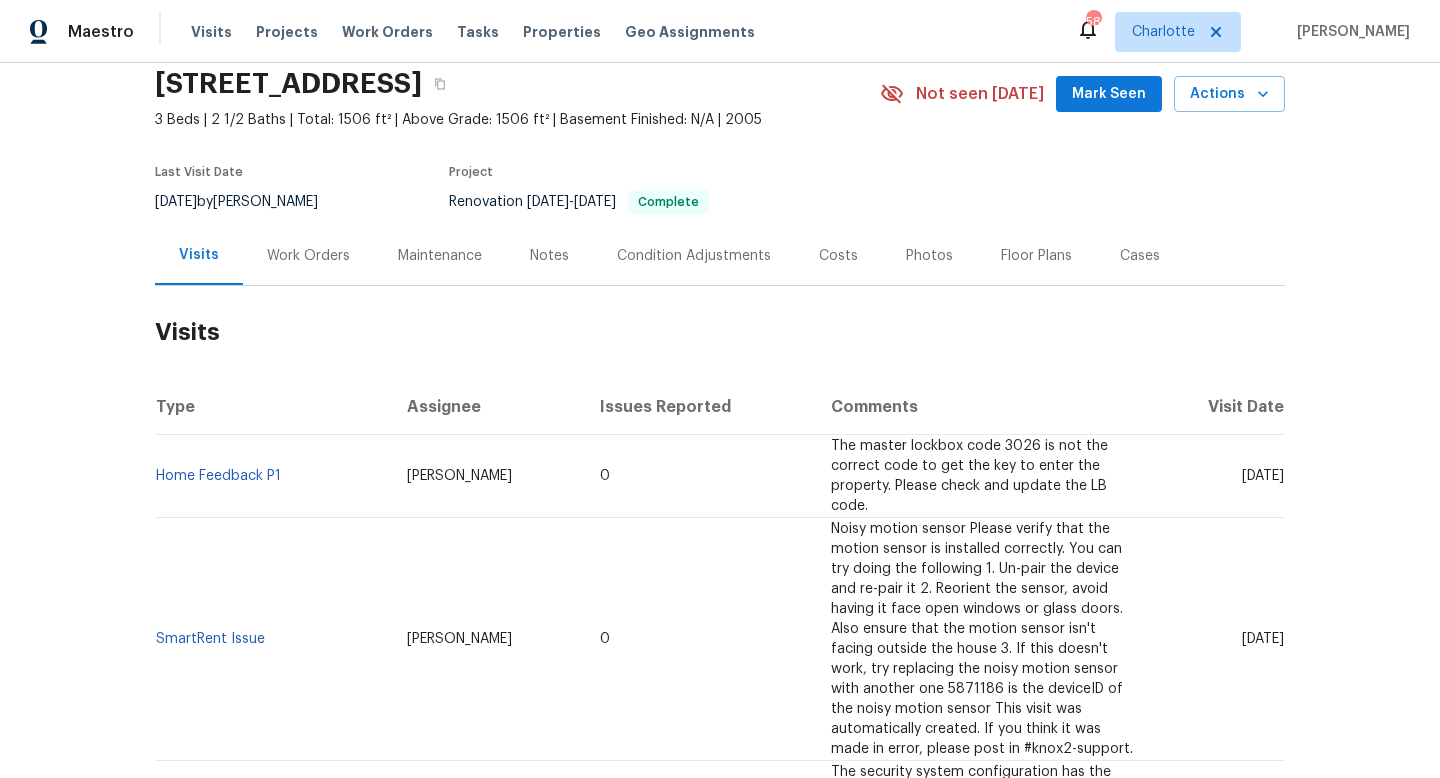 click on "Cases" at bounding box center (1140, 255) 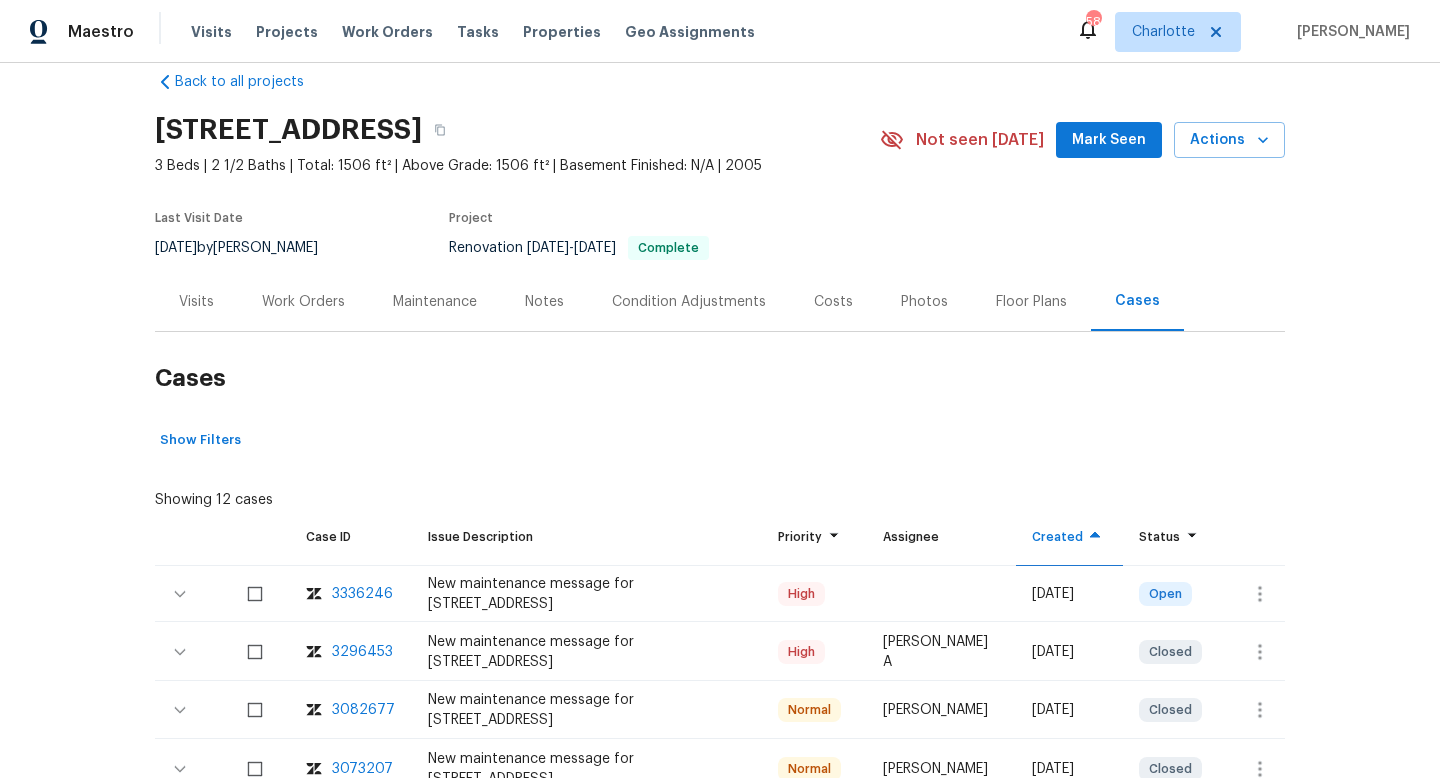 scroll, scrollTop: 293, scrollLeft: 0, axis: vertical 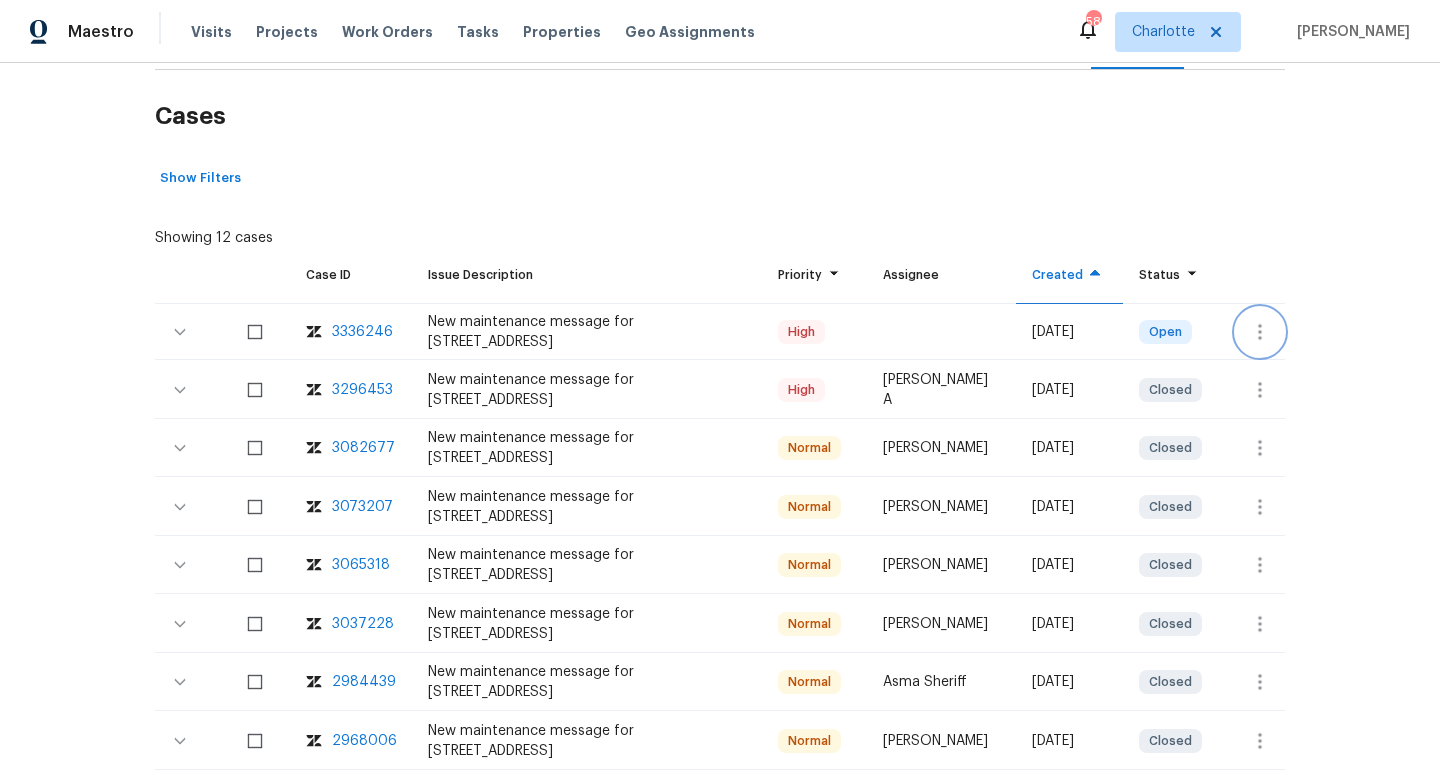 click 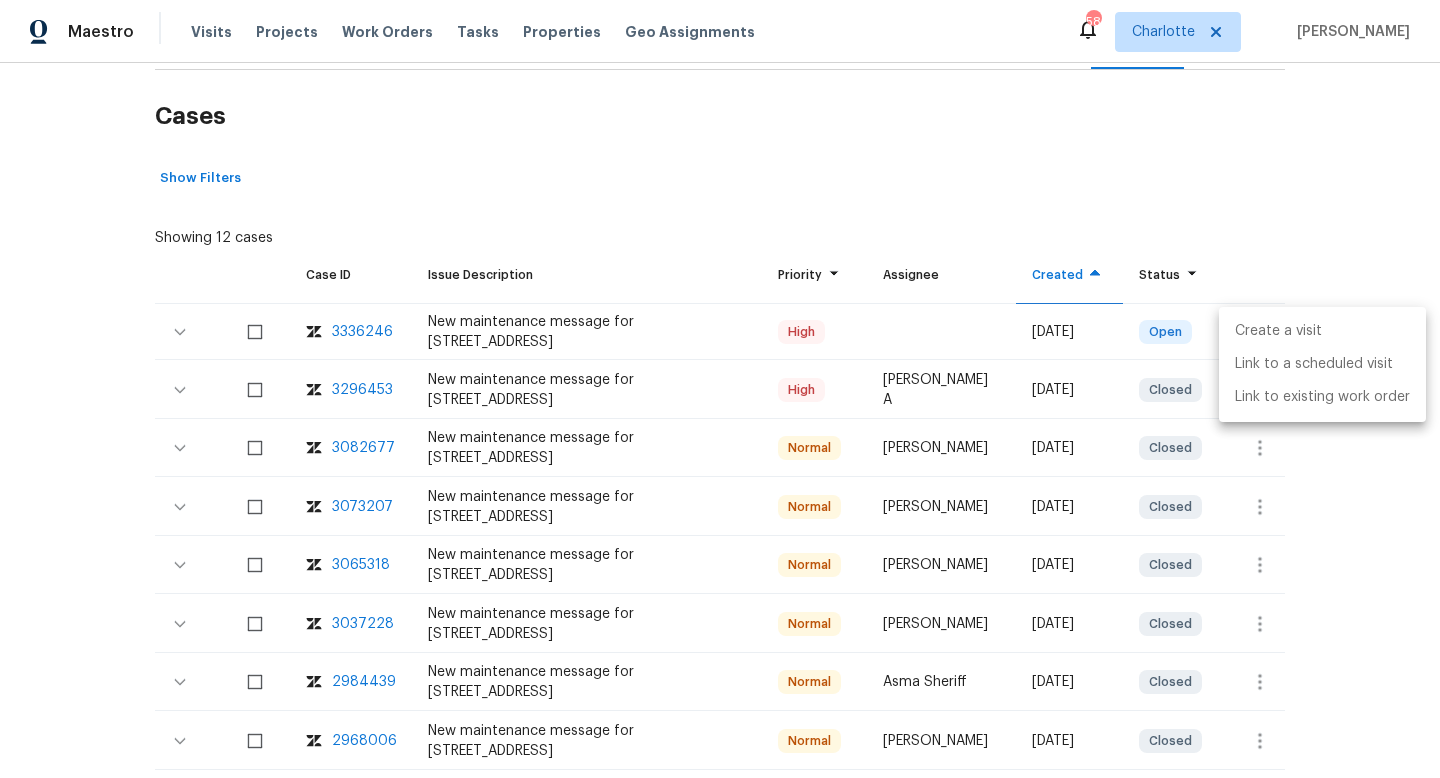click on "Create a visit" at bounding box center (1322, 331) 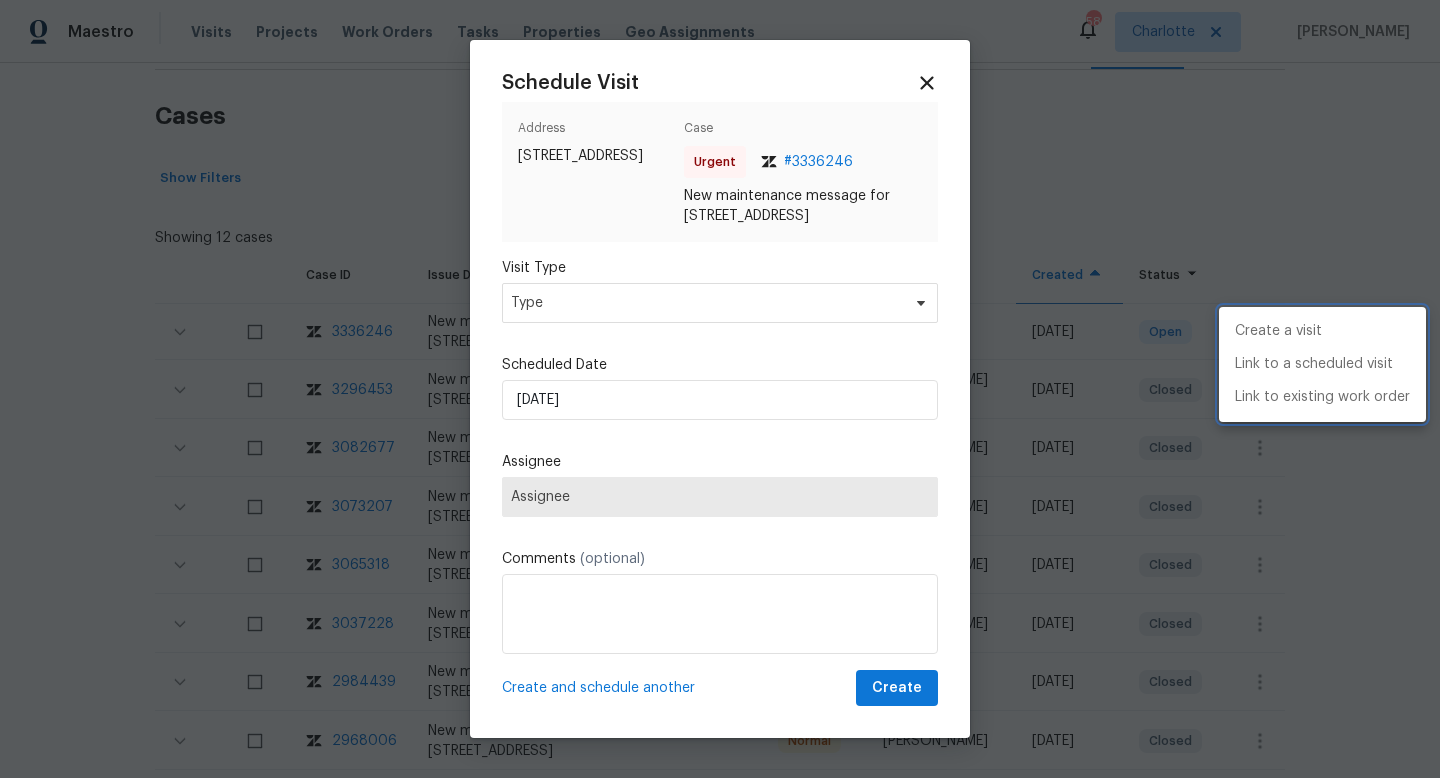 click at bounding box center [720, 389] 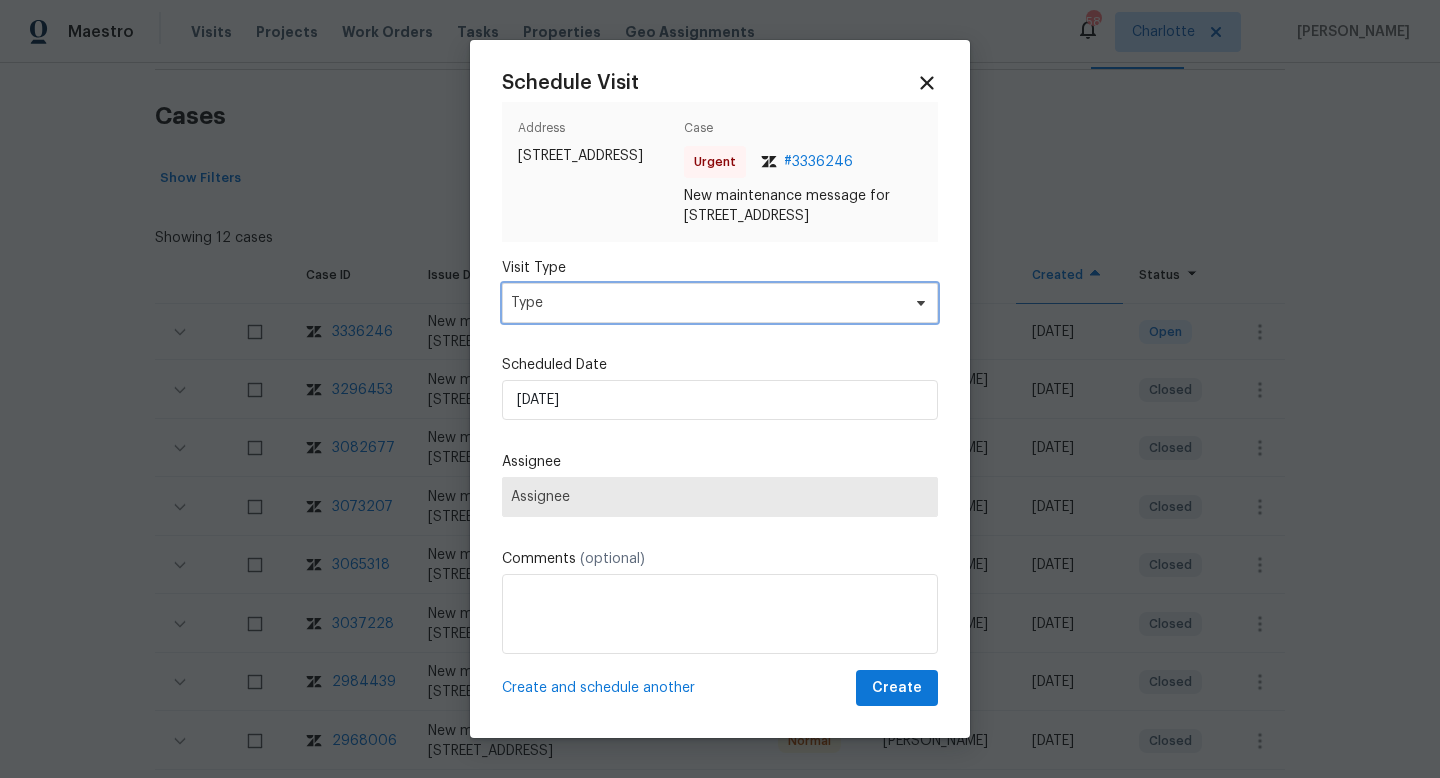 click on "Type" at bounding box center [705, 303] 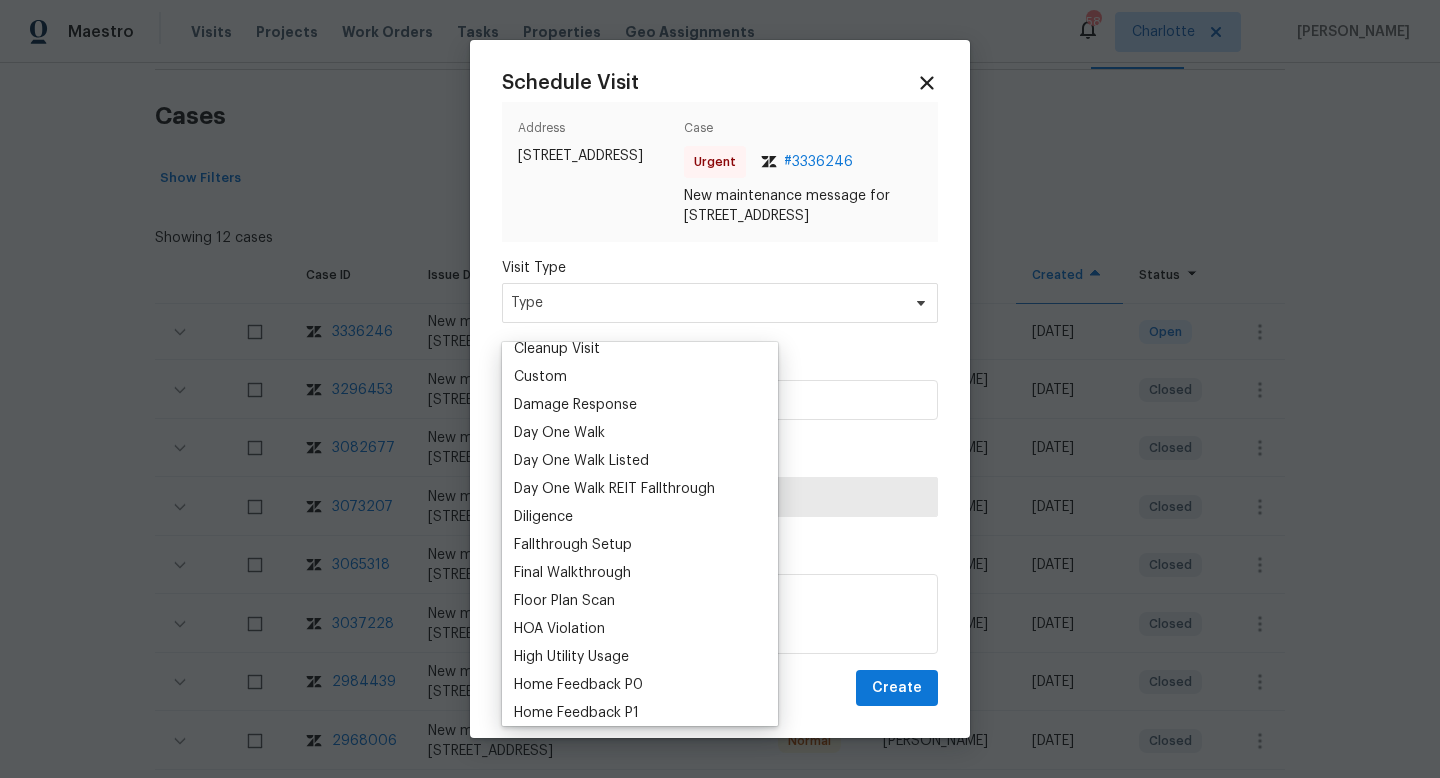 scroll, scrollTop: 326, scrollLeft: 0, axis: vertical 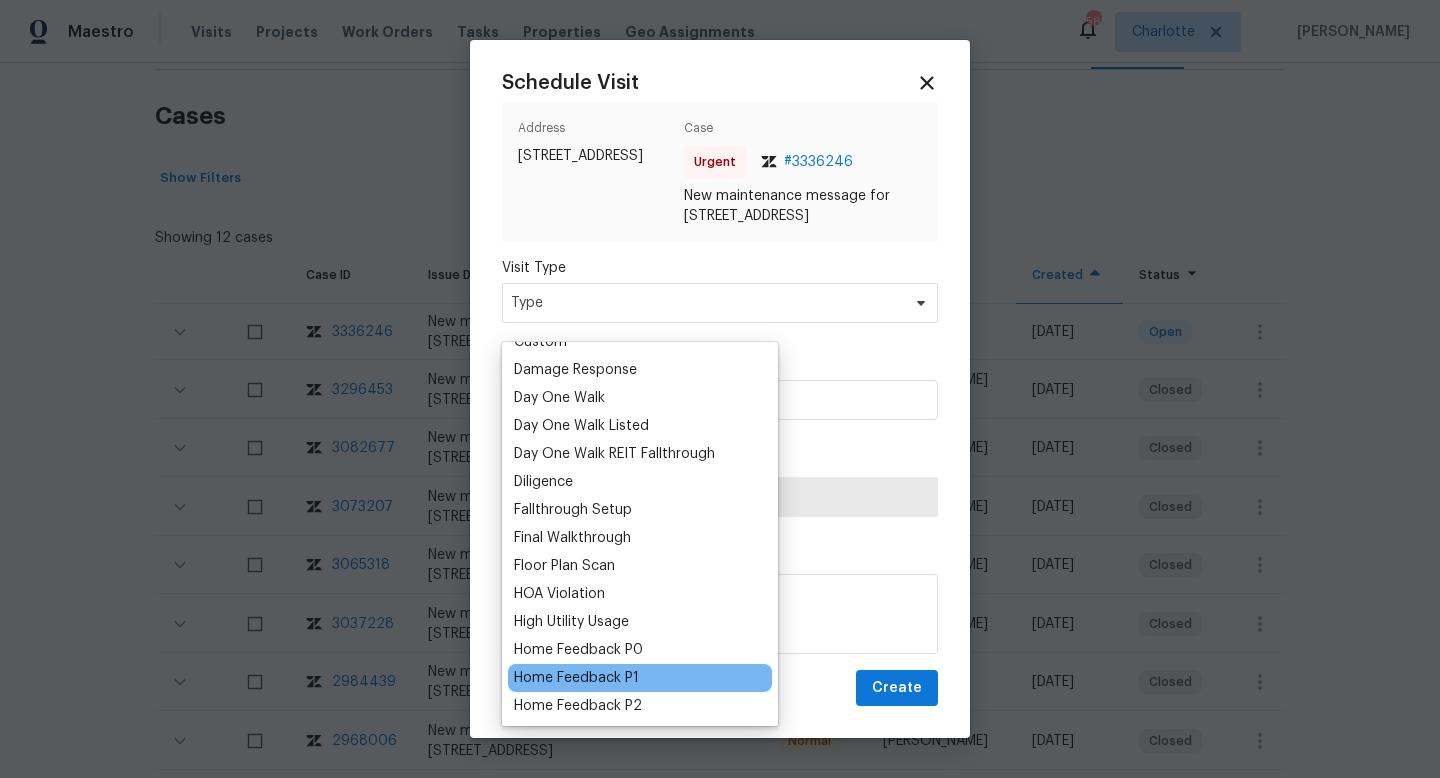 click on "Home Feedback P1" at bounding box center [576, 678] 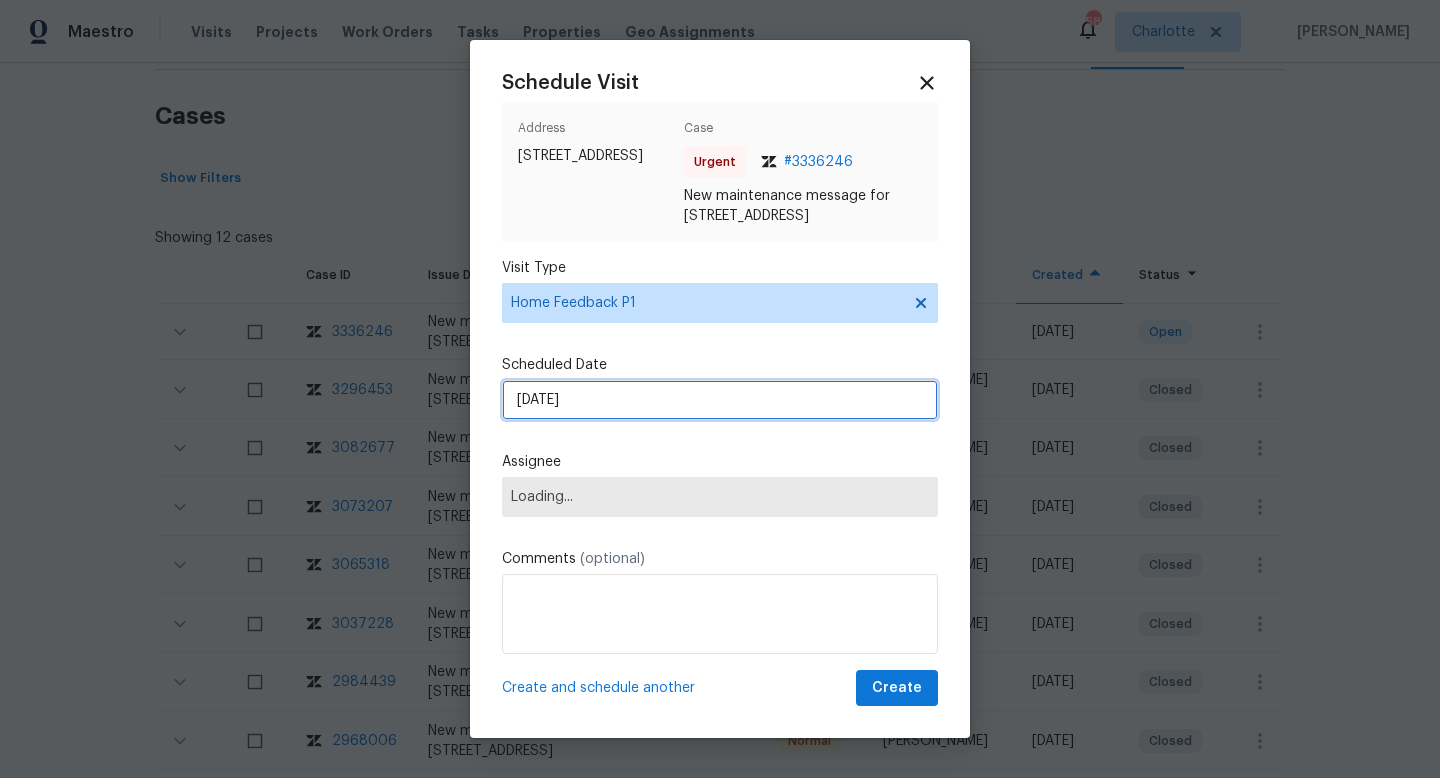 click on "16/07/2025" at bounding box center (720, 400) 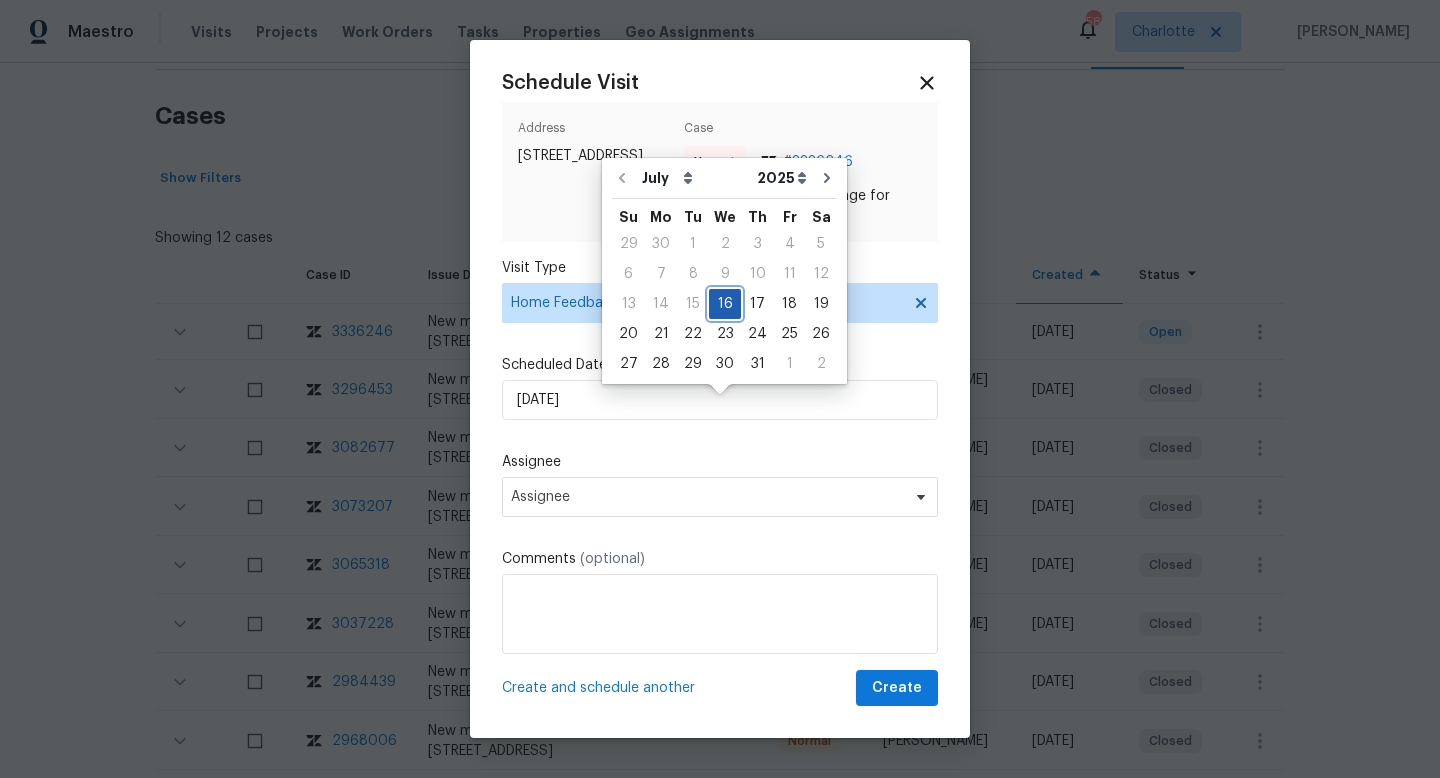 click on "16" at bounding box center (725, 304) 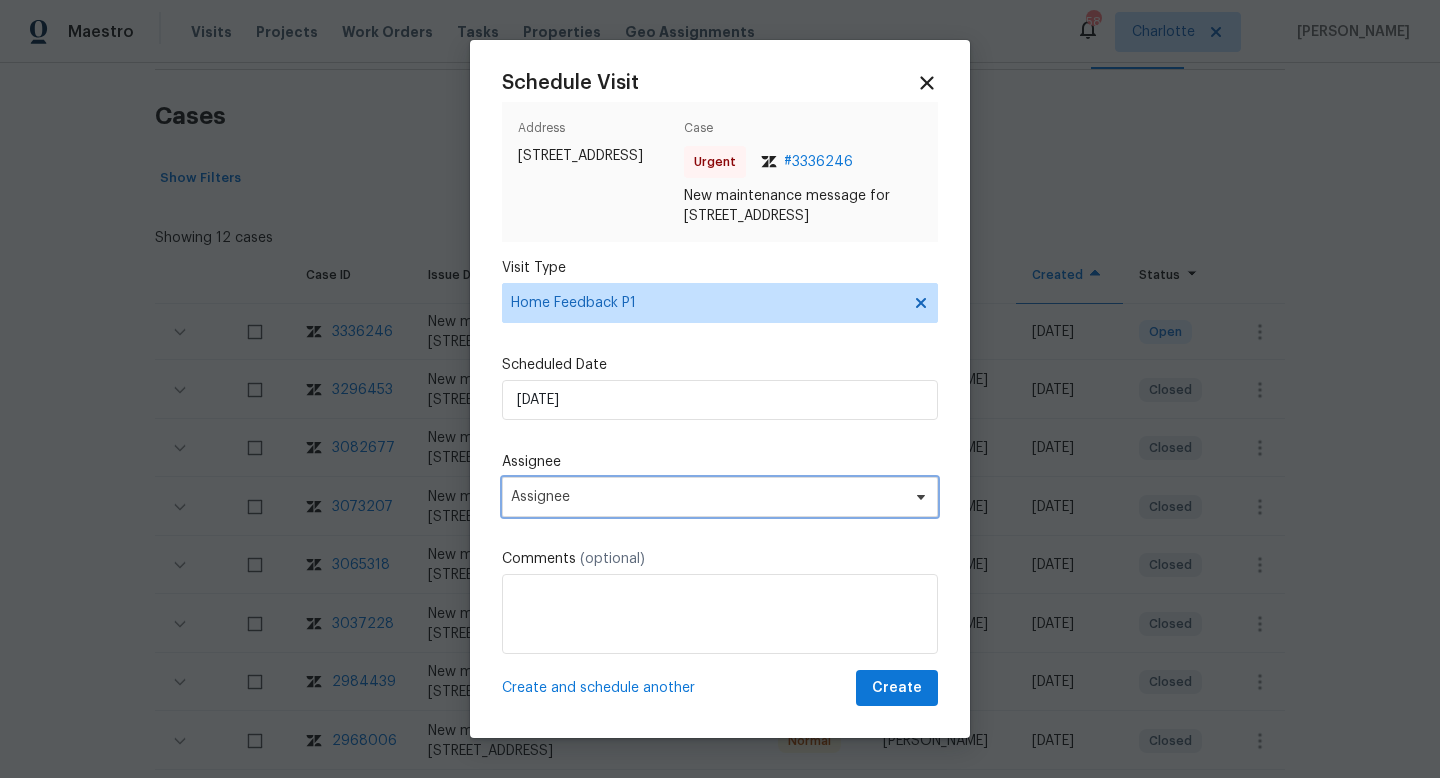 click on "Assignee" at bounding box center (707, 497) 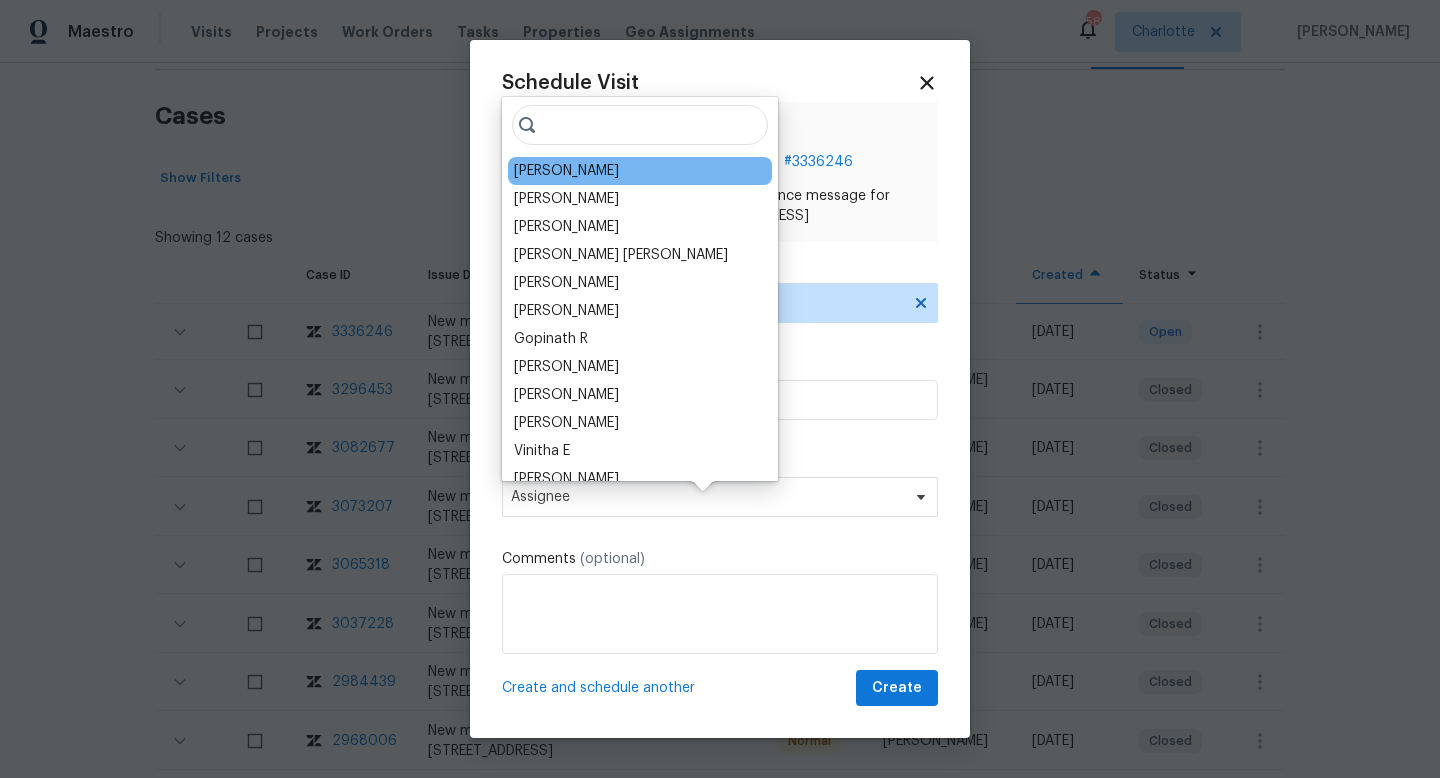 click on "Tim Godfrey" at bounding box center (640, 171) 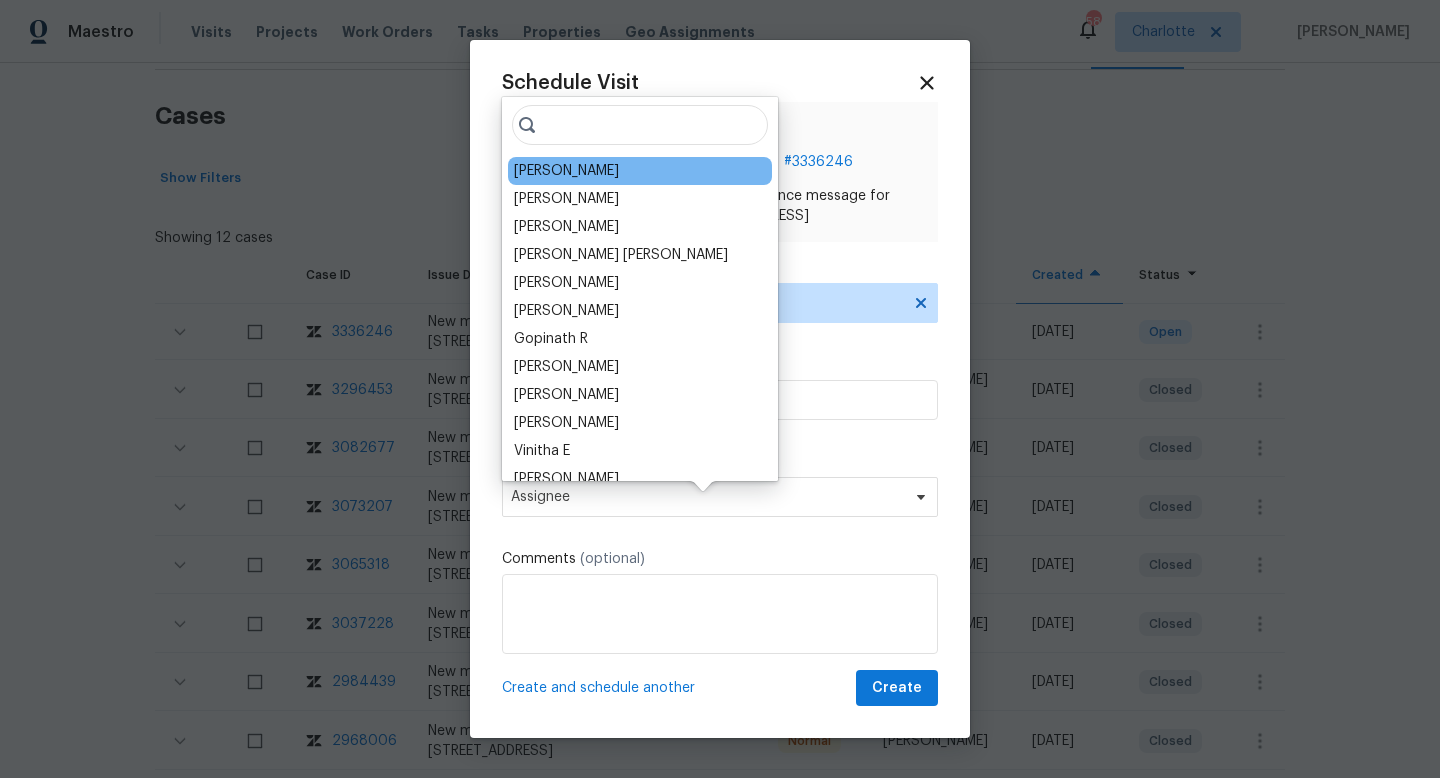 click on "Tim Godfrey" at bounding box center [640, 171] 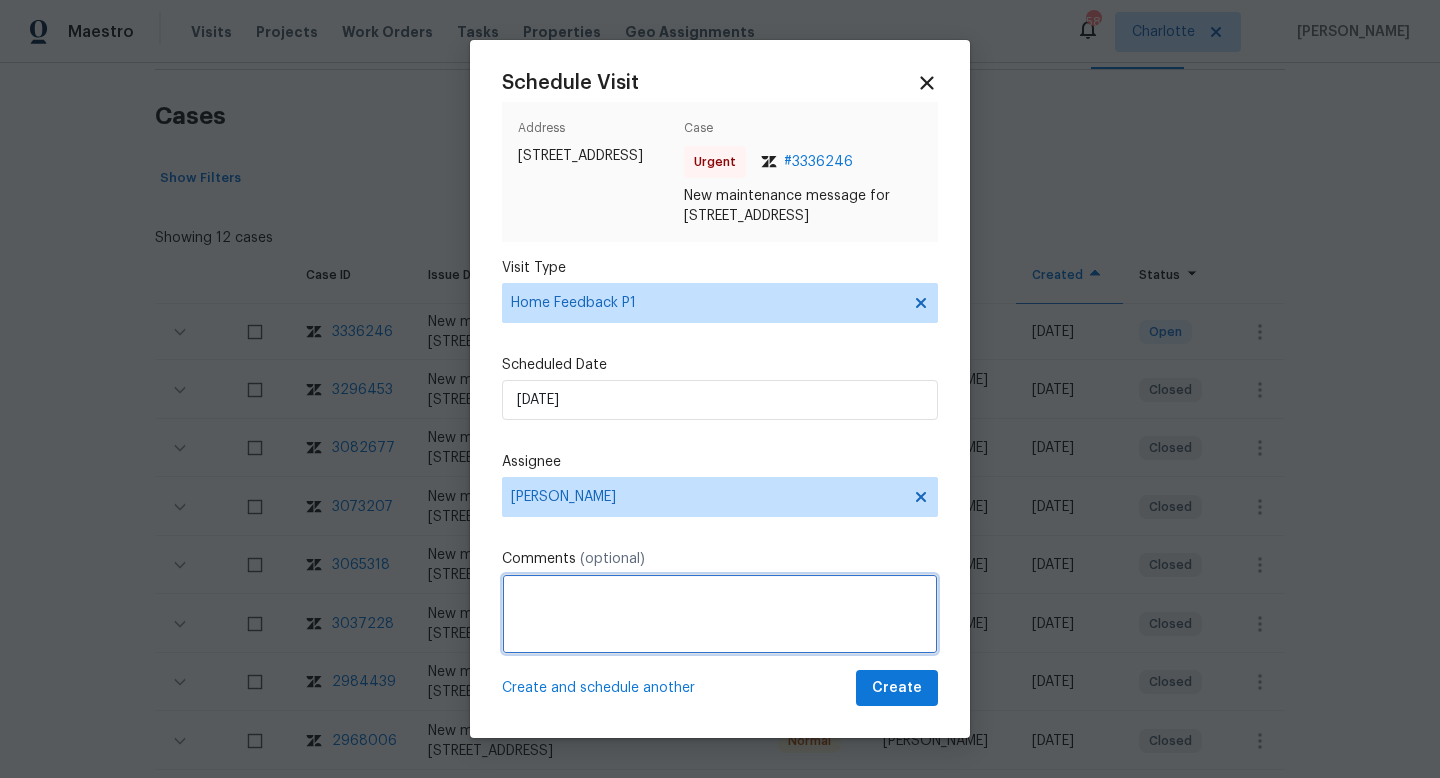 click at bounding box center [720, 614] 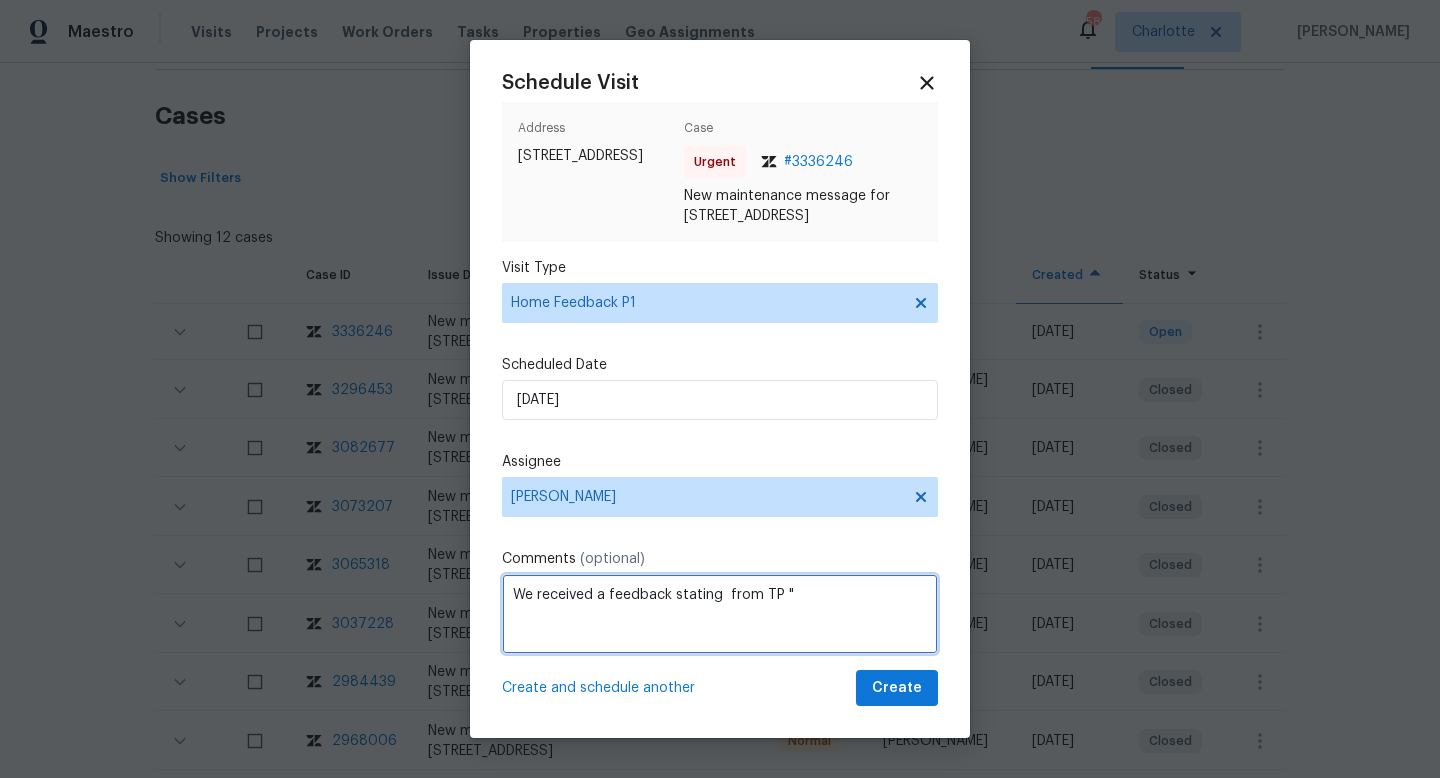 paste on "Here we go again the code for the master lock Box 3026 will not unlock the box. It appears to be jammed. This is beginning to be an on.Concern" 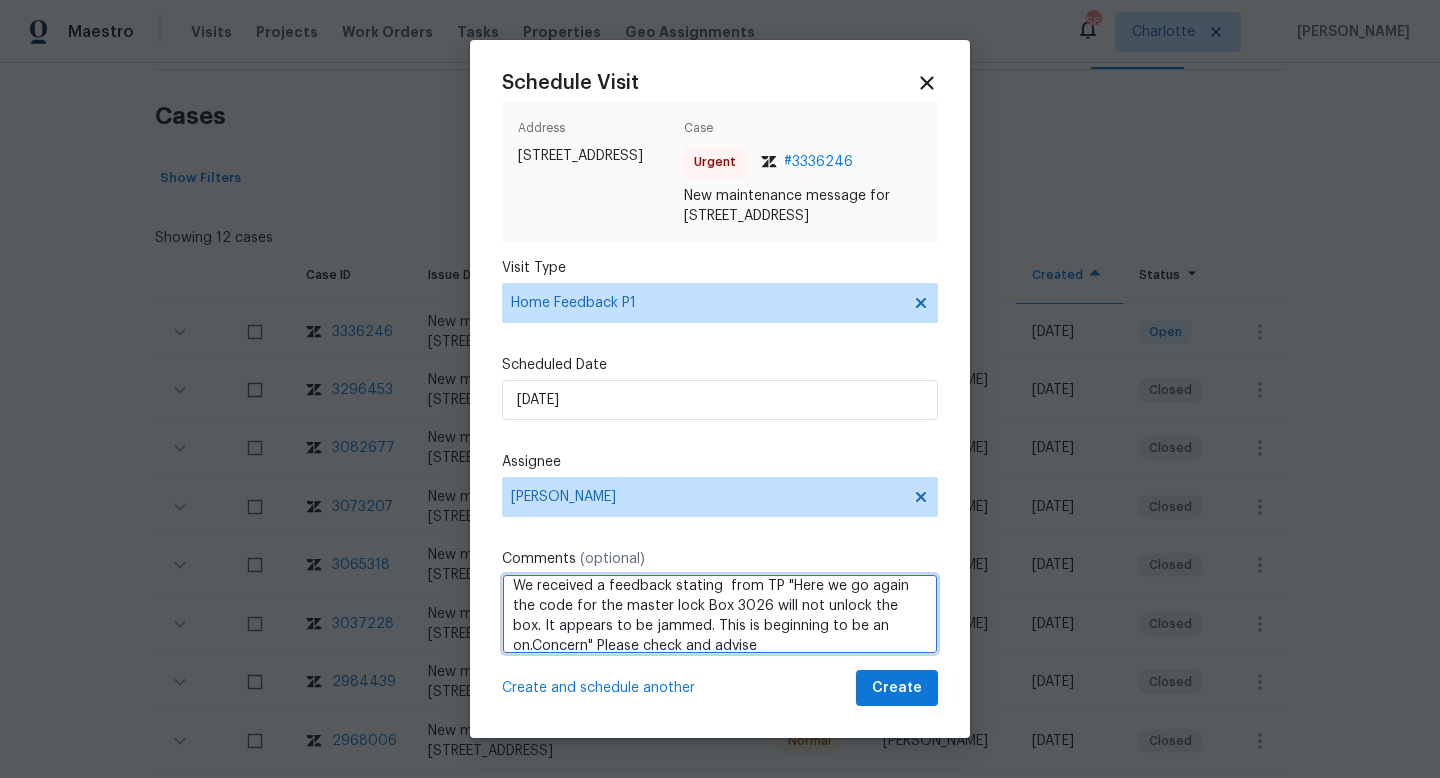scroll, scrollTop: 29, scrollLeft: 0, axis: vertical 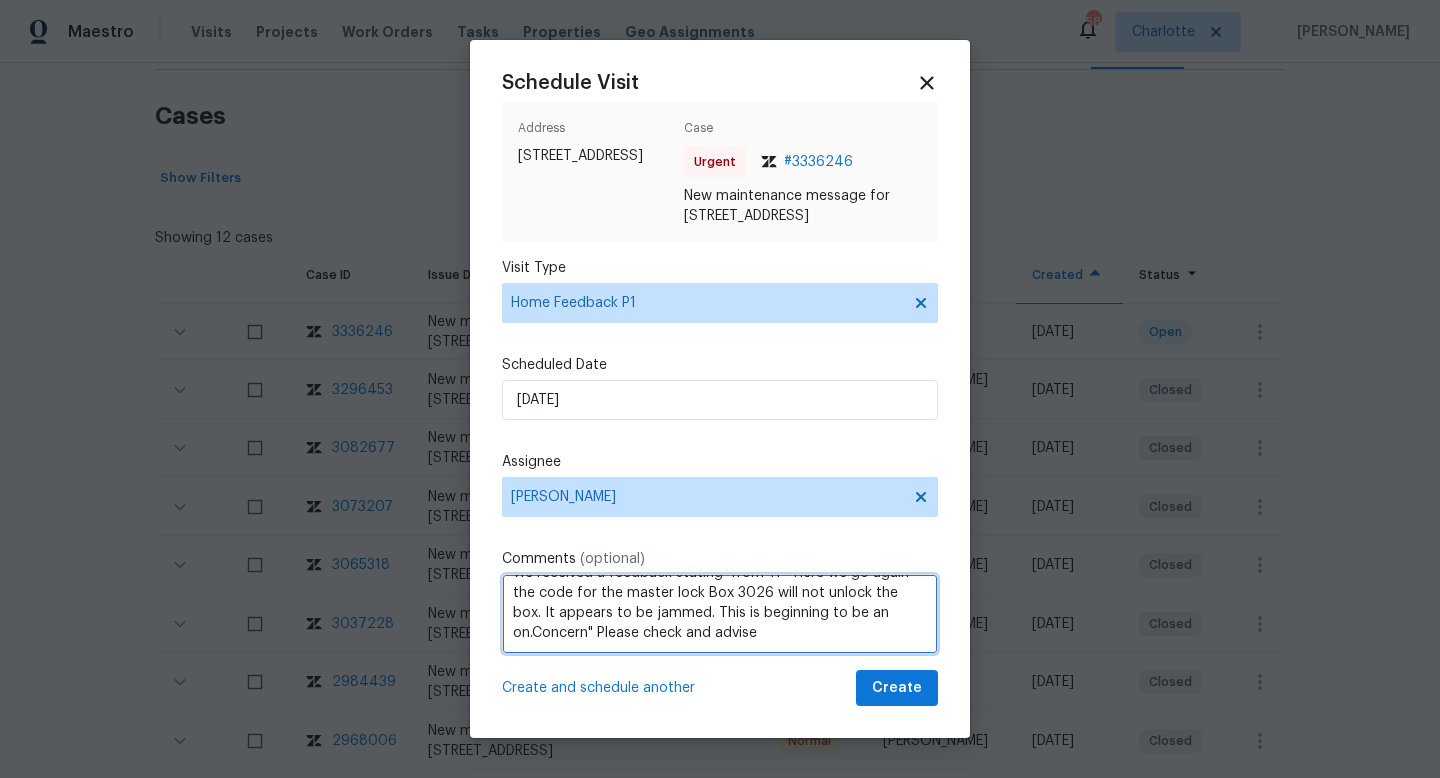 type on "We received a feedback stating  from TP "Here we go again the code for the master lock Box 3026 will not unlock the box. It appears to be jammed. This is beginning to be an on.Concern" Please check and advise" 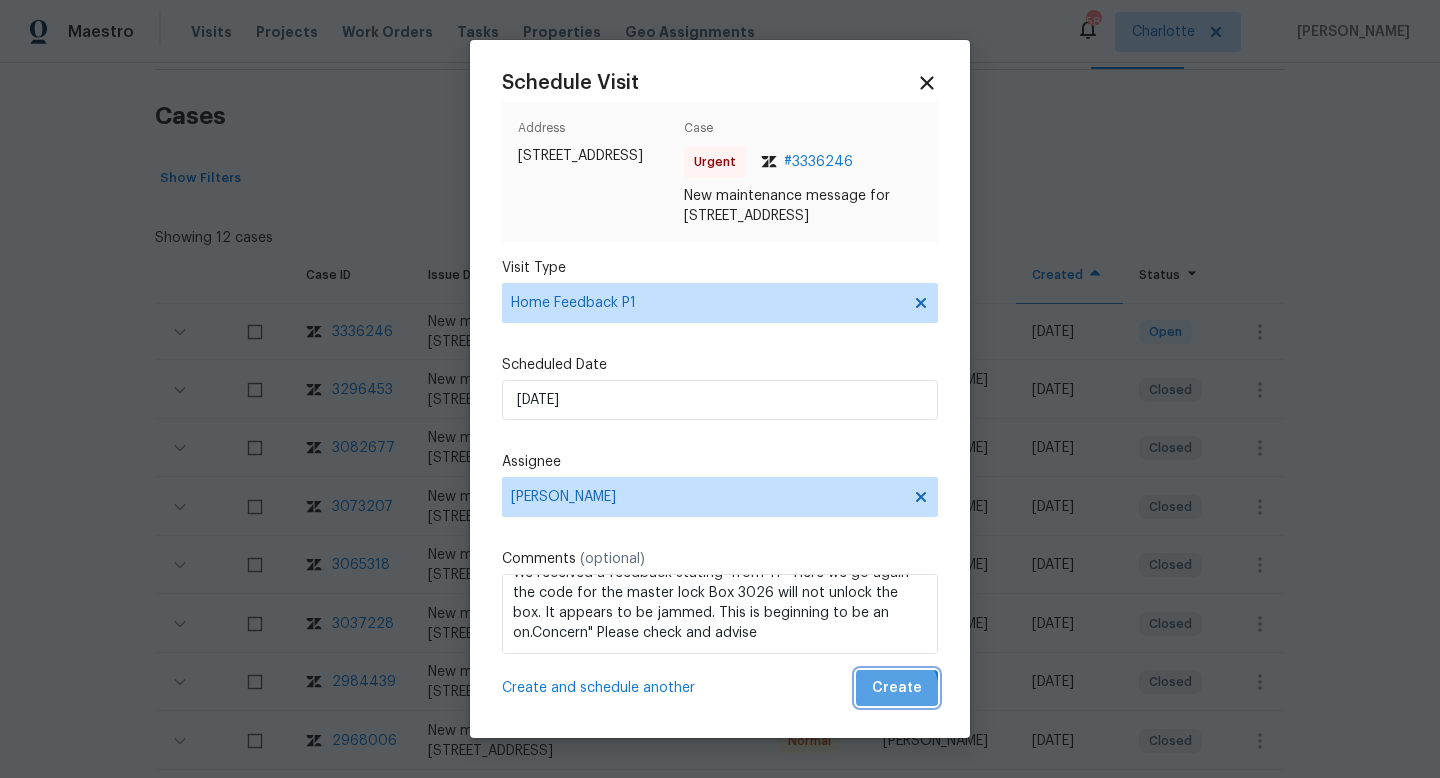 click on "Create" at bounding box center [897, 688] 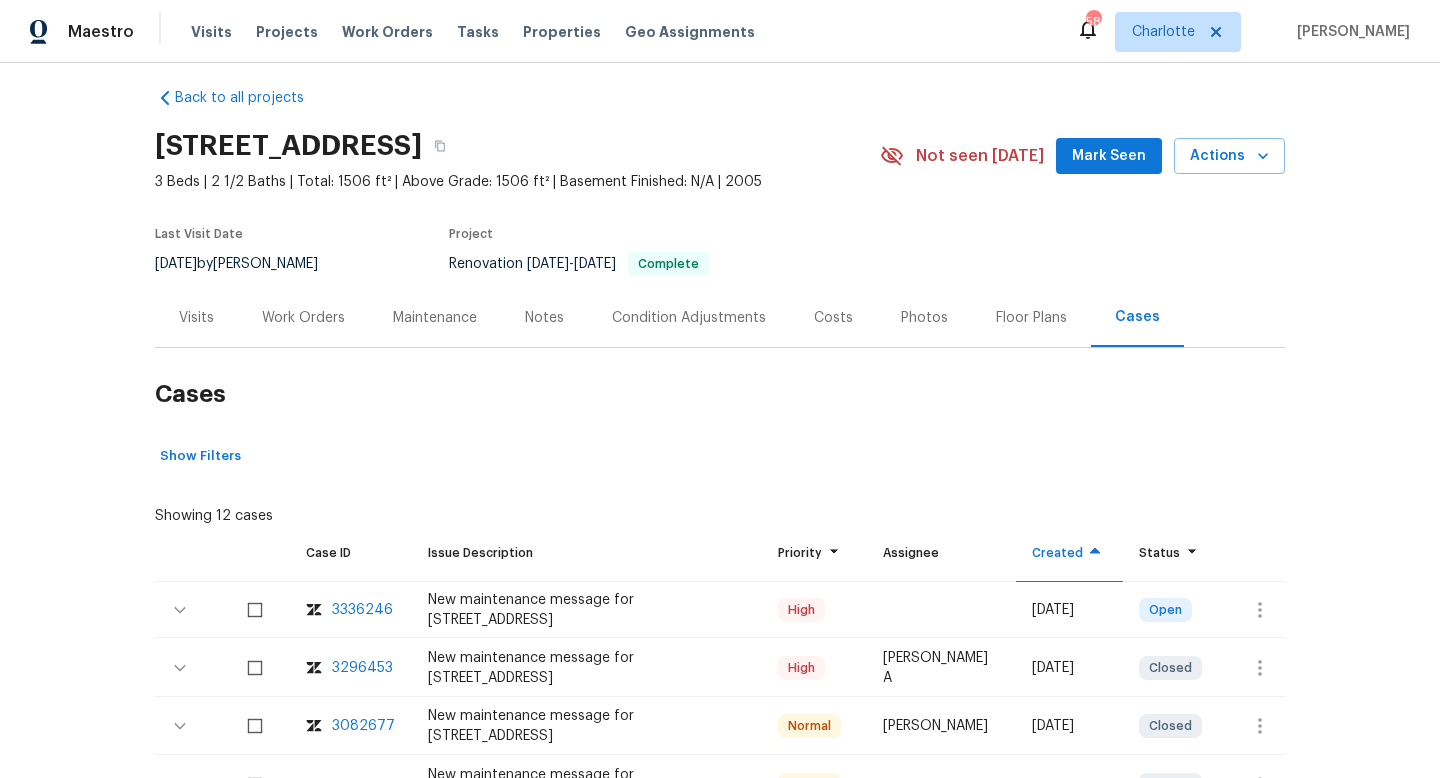 scroll, scrollTop: 0, scrollLeft: 0, axis: both 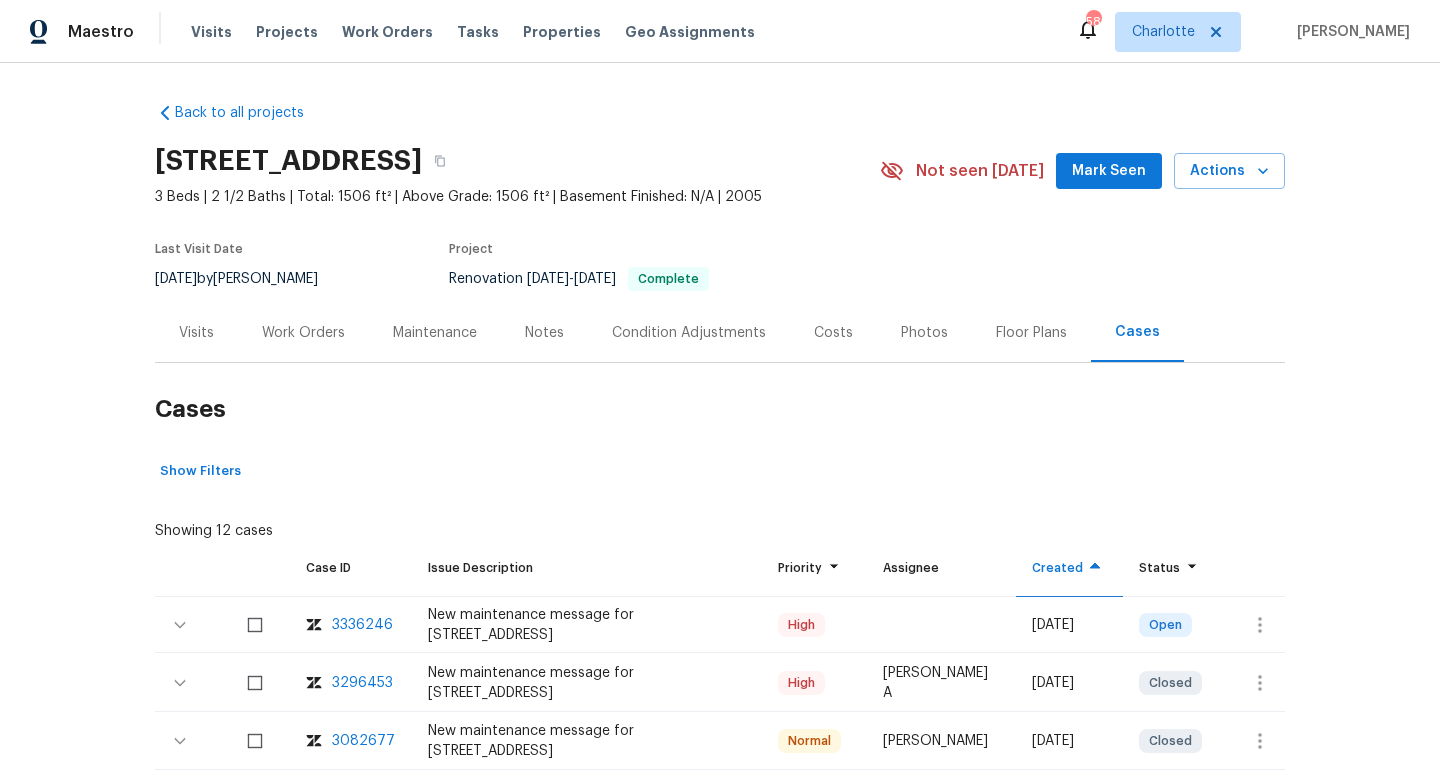 click on "Visits" at bounding box center [196, 332] 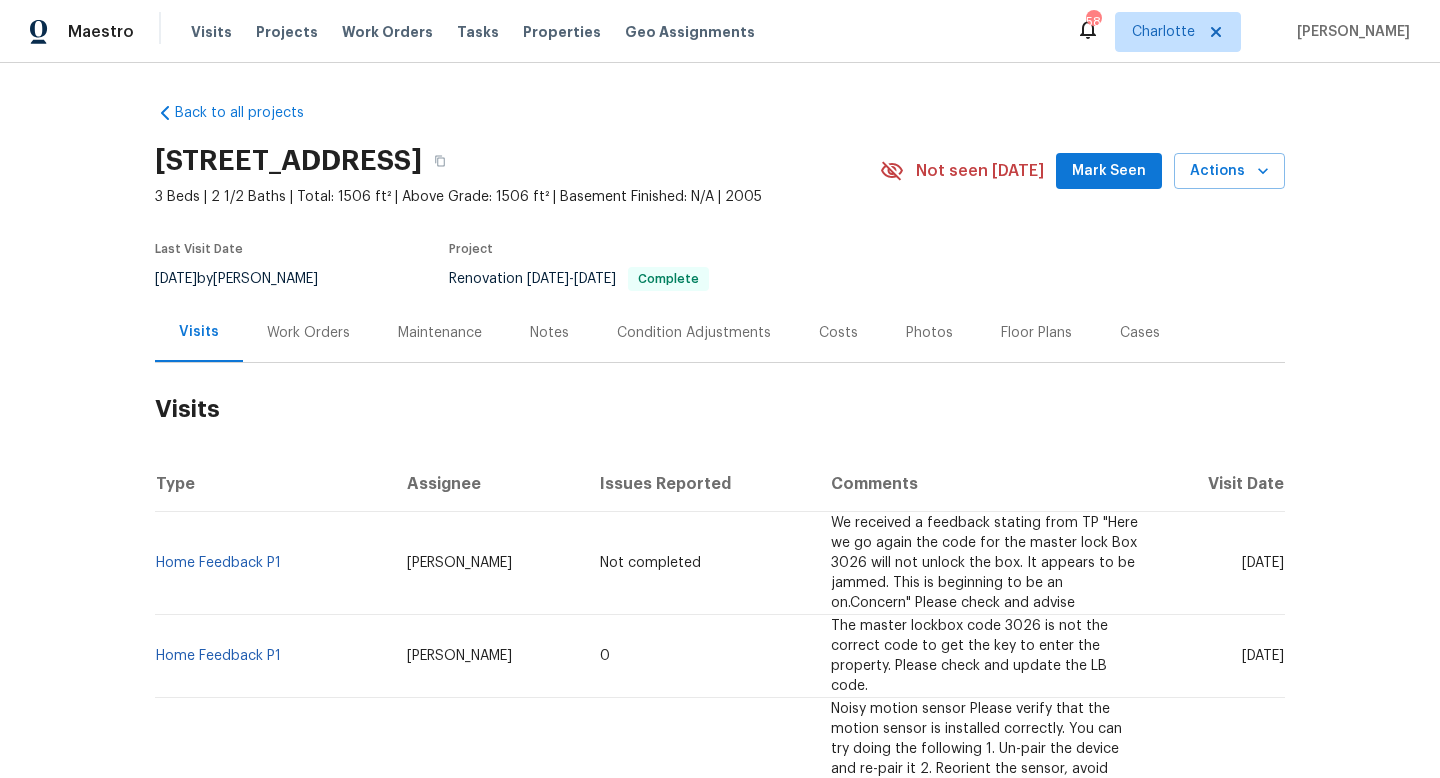 scroll, scrollTop: 187, scrollLeft: 0, axis: vertical 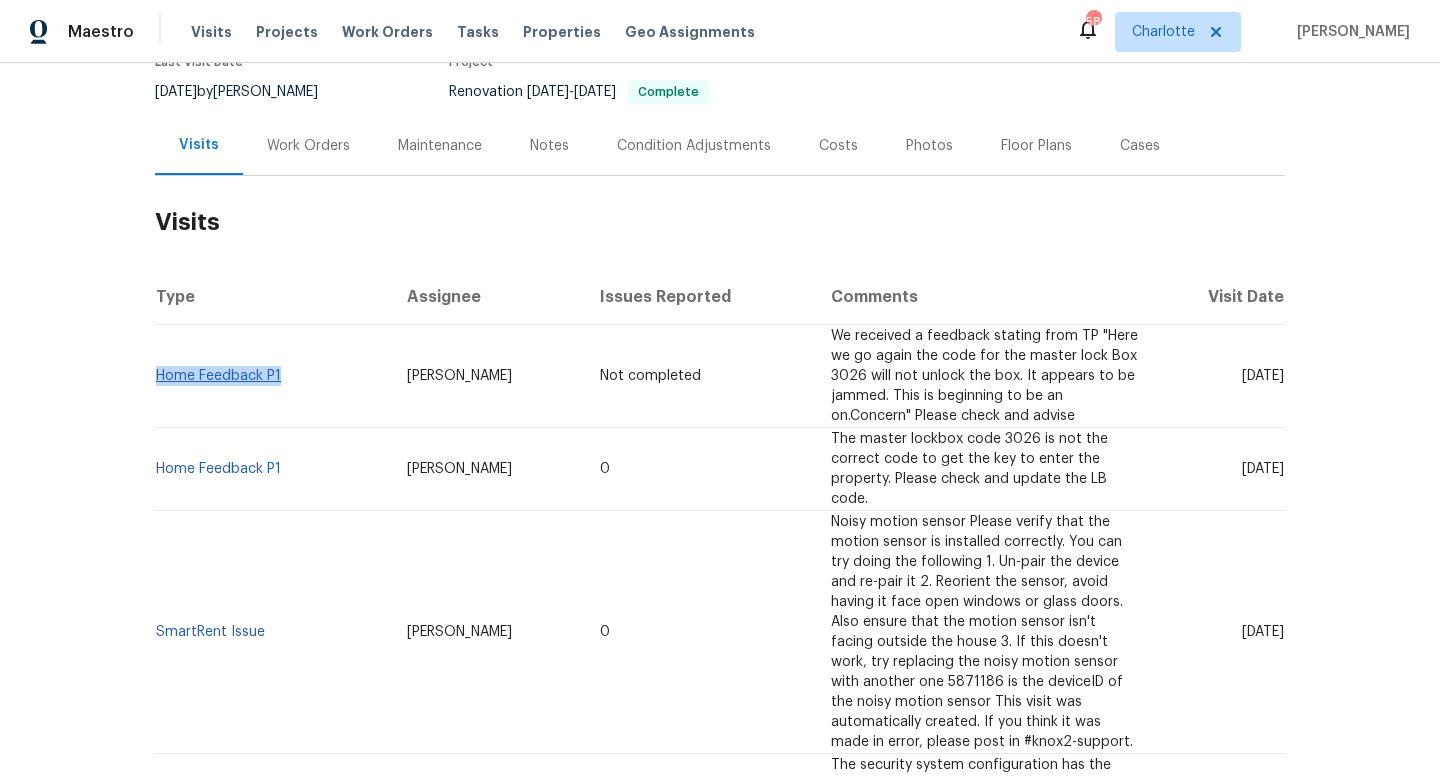 drag, startPoint x: 306, startPoint y: 392, endPoint x: 160, endPoint y: 378, distance: 146.6697 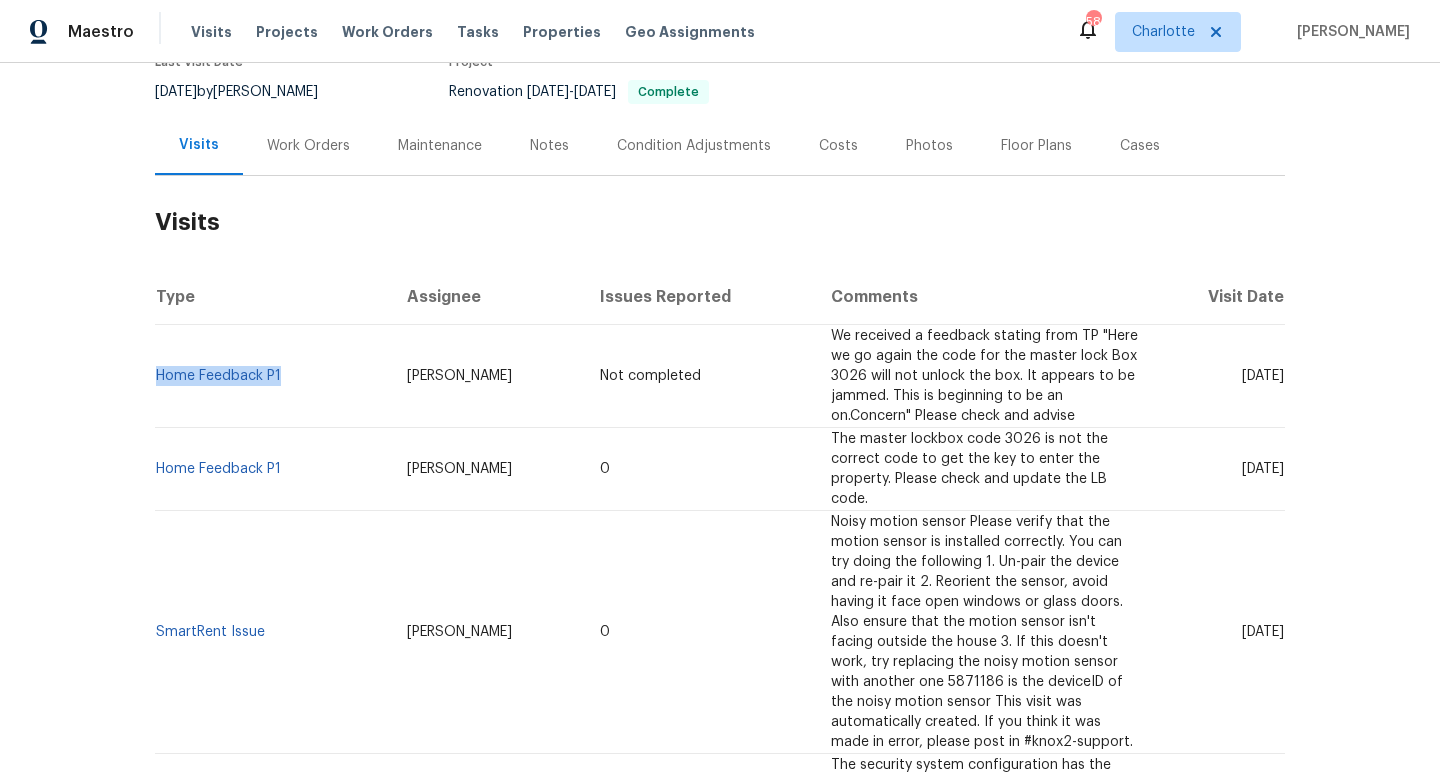 copy on "Home Feedback P1" 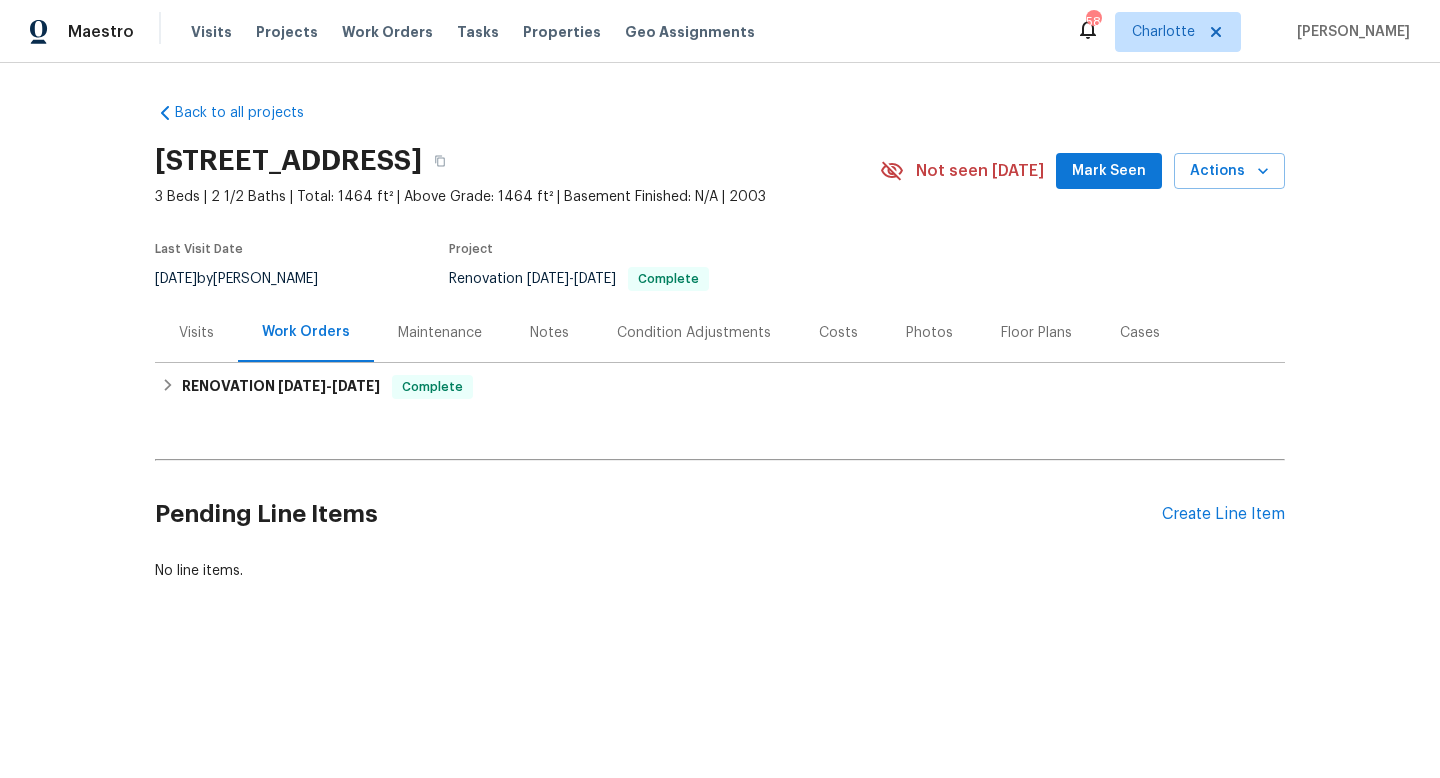 scroll, scrollTop: 0, scrollLeft: 0, axis: both 